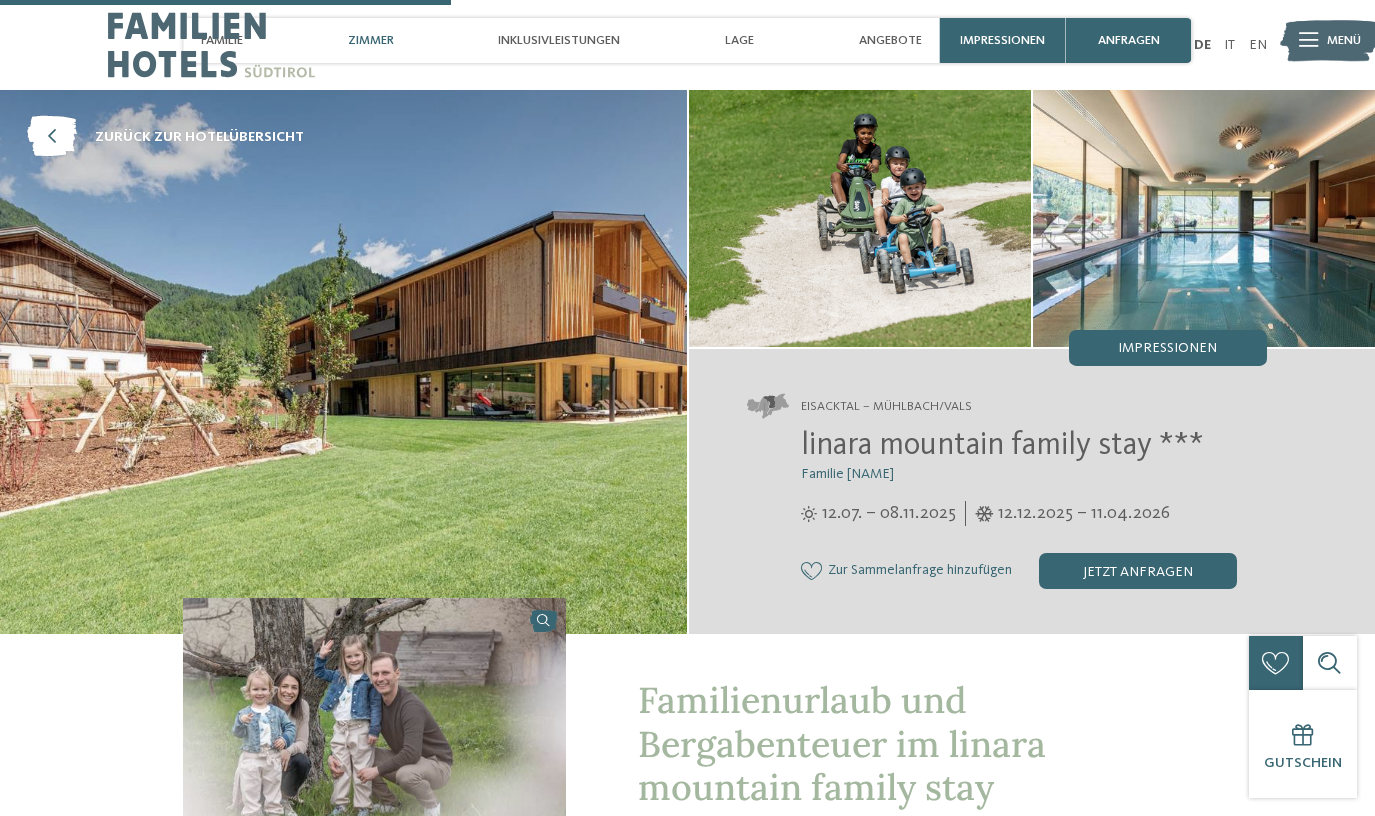 scroll, scrollTop: 1909, scrollLeft: 0, axis: vertical 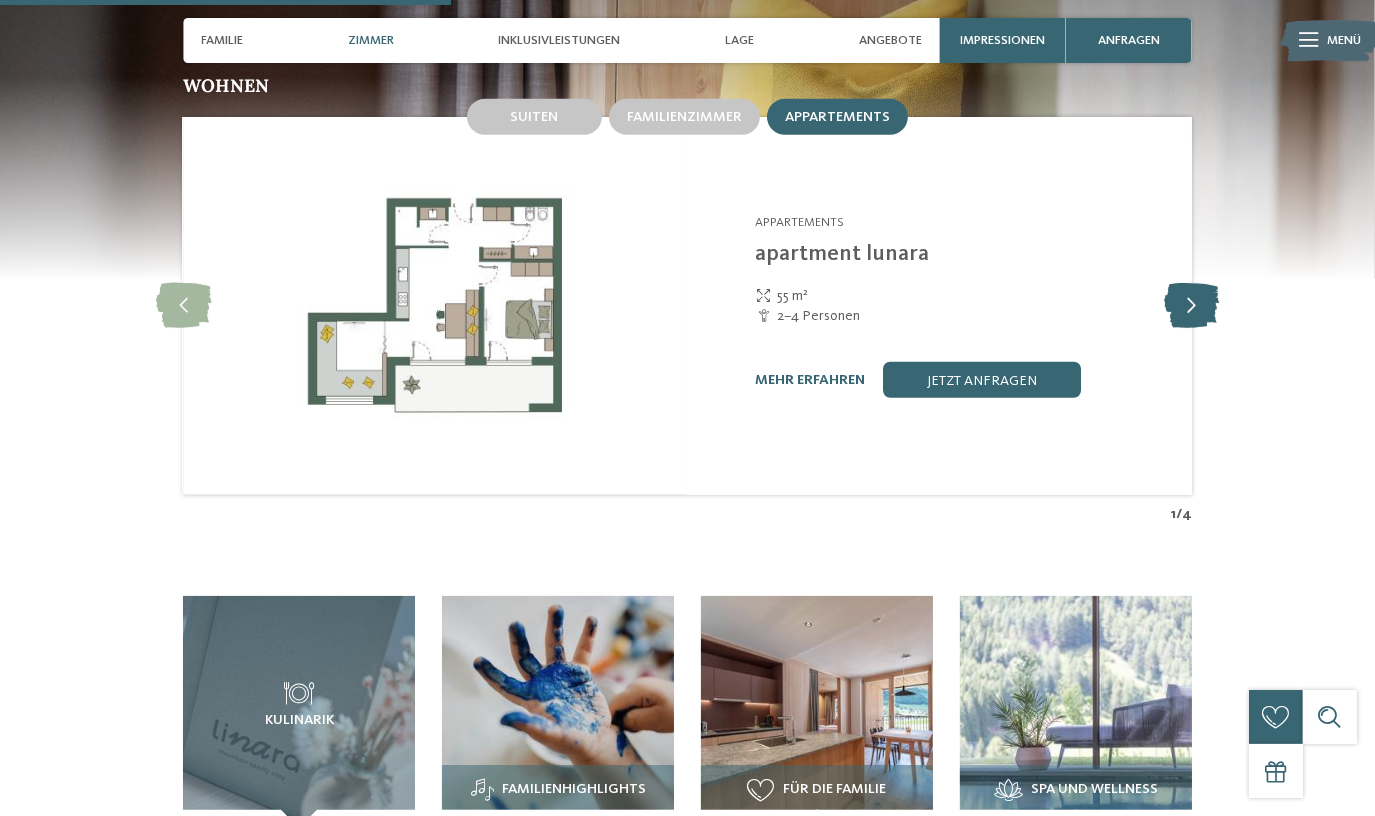 click at bounding box center (1191, 306) 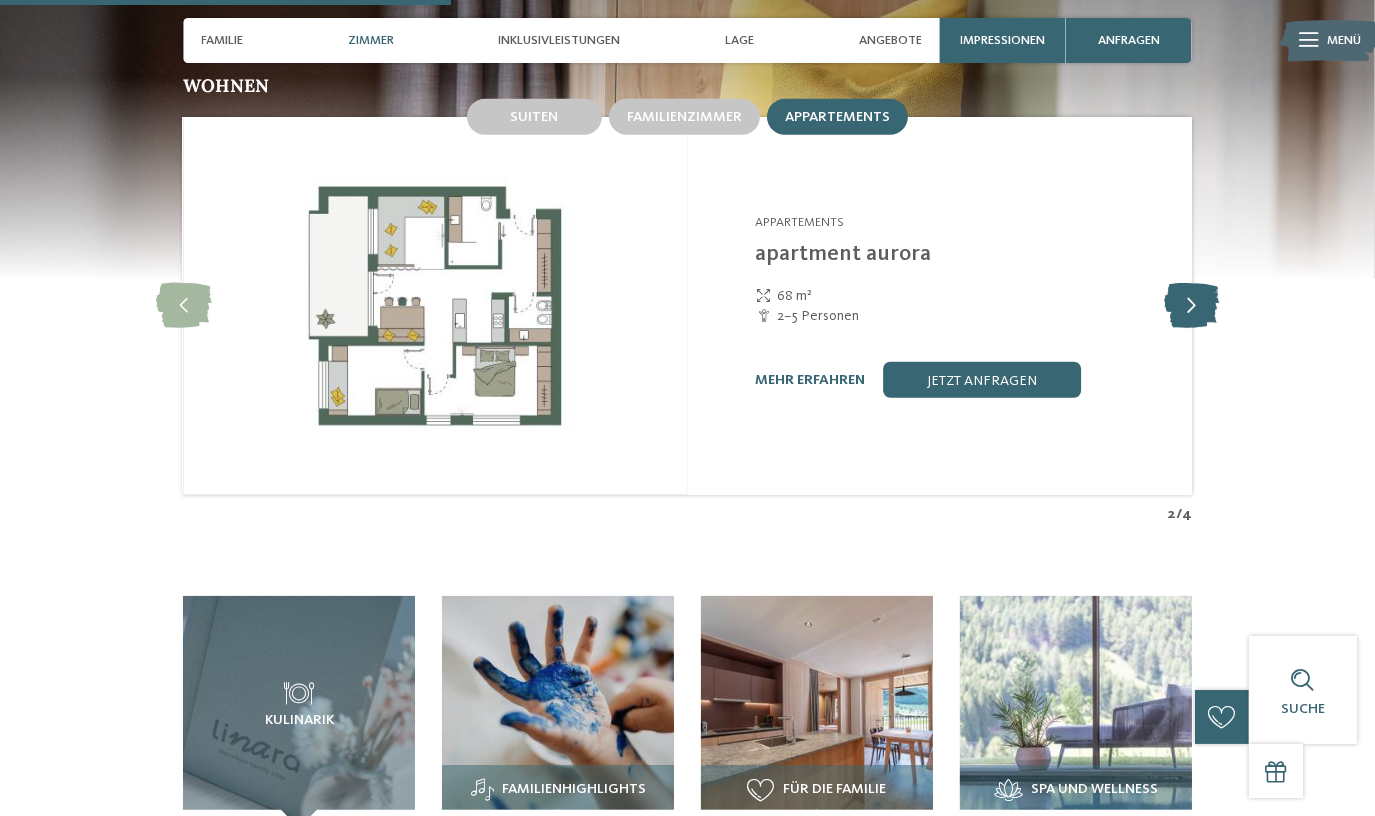 click at bounding box center [1191, 306] 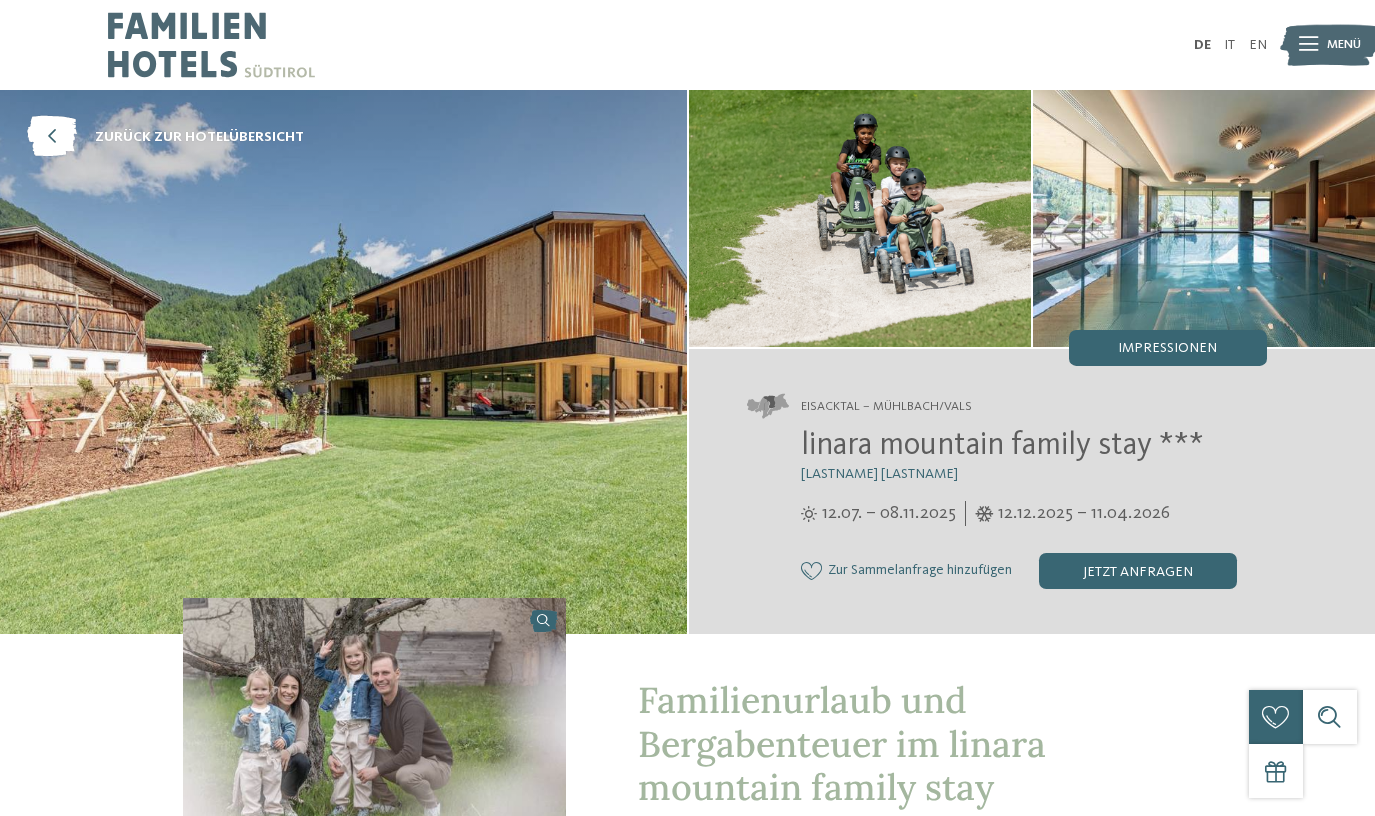 scroll, scrollTop: 0, scrollLeft: 0, axis: both 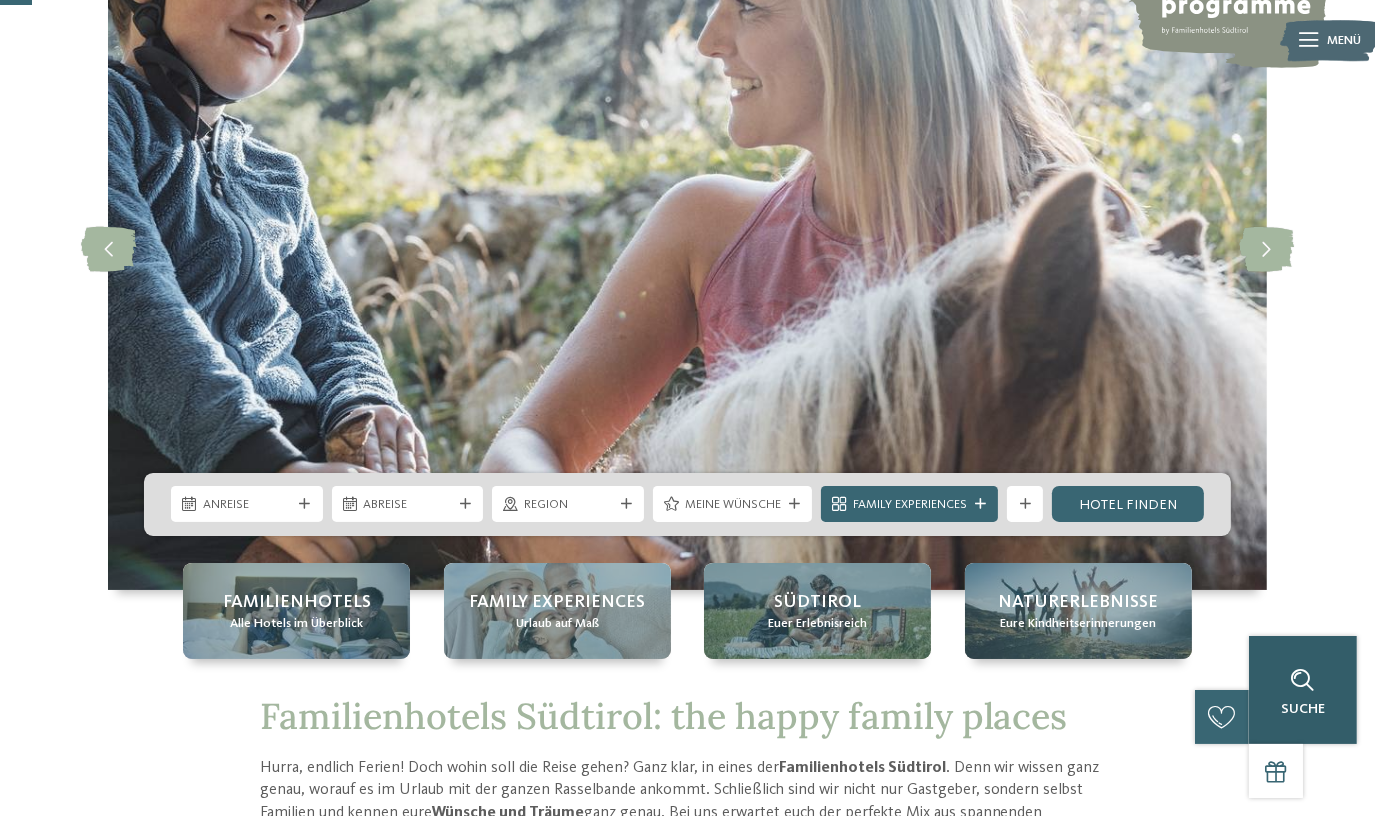 click on "Suche" at bounding box center (1303, 690) 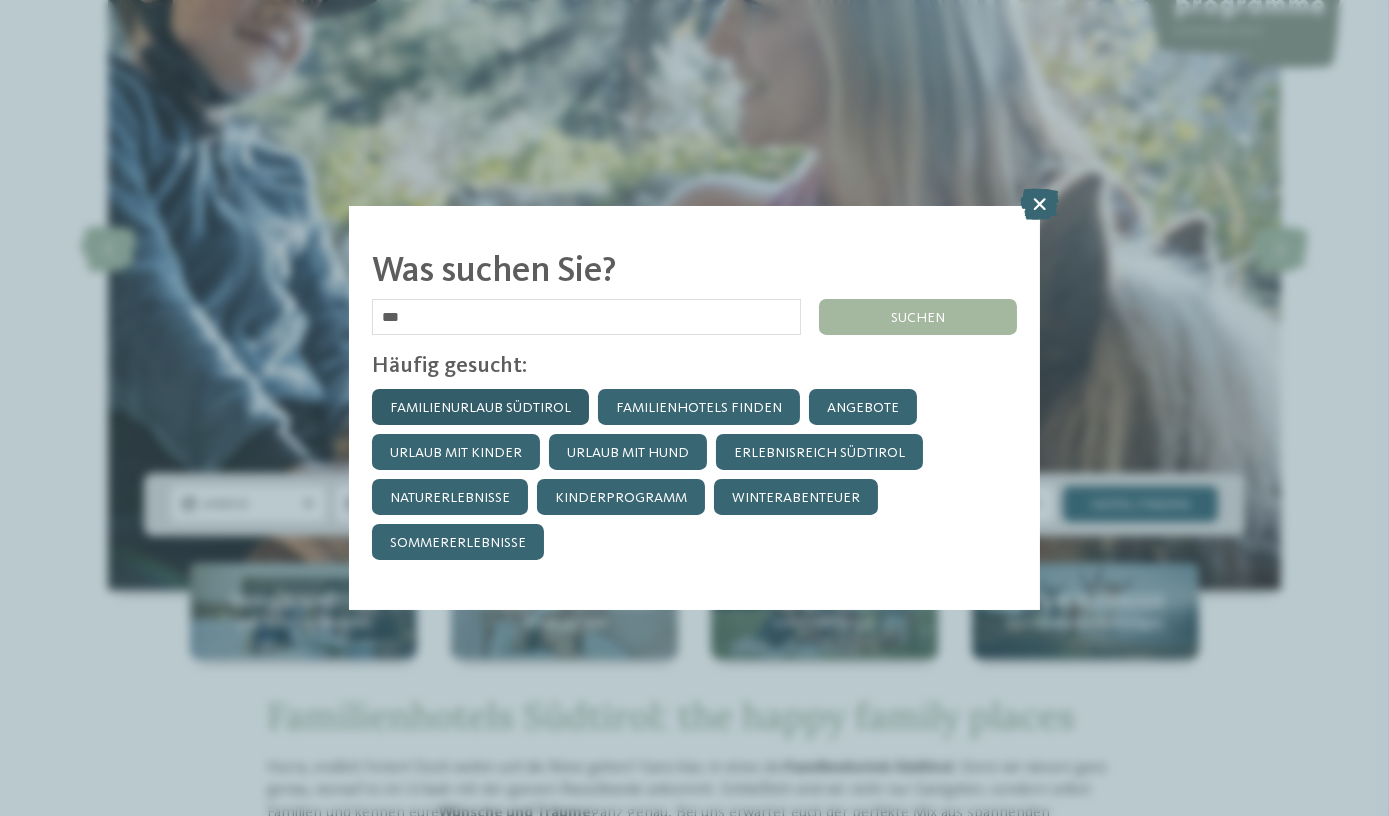 type on "******" 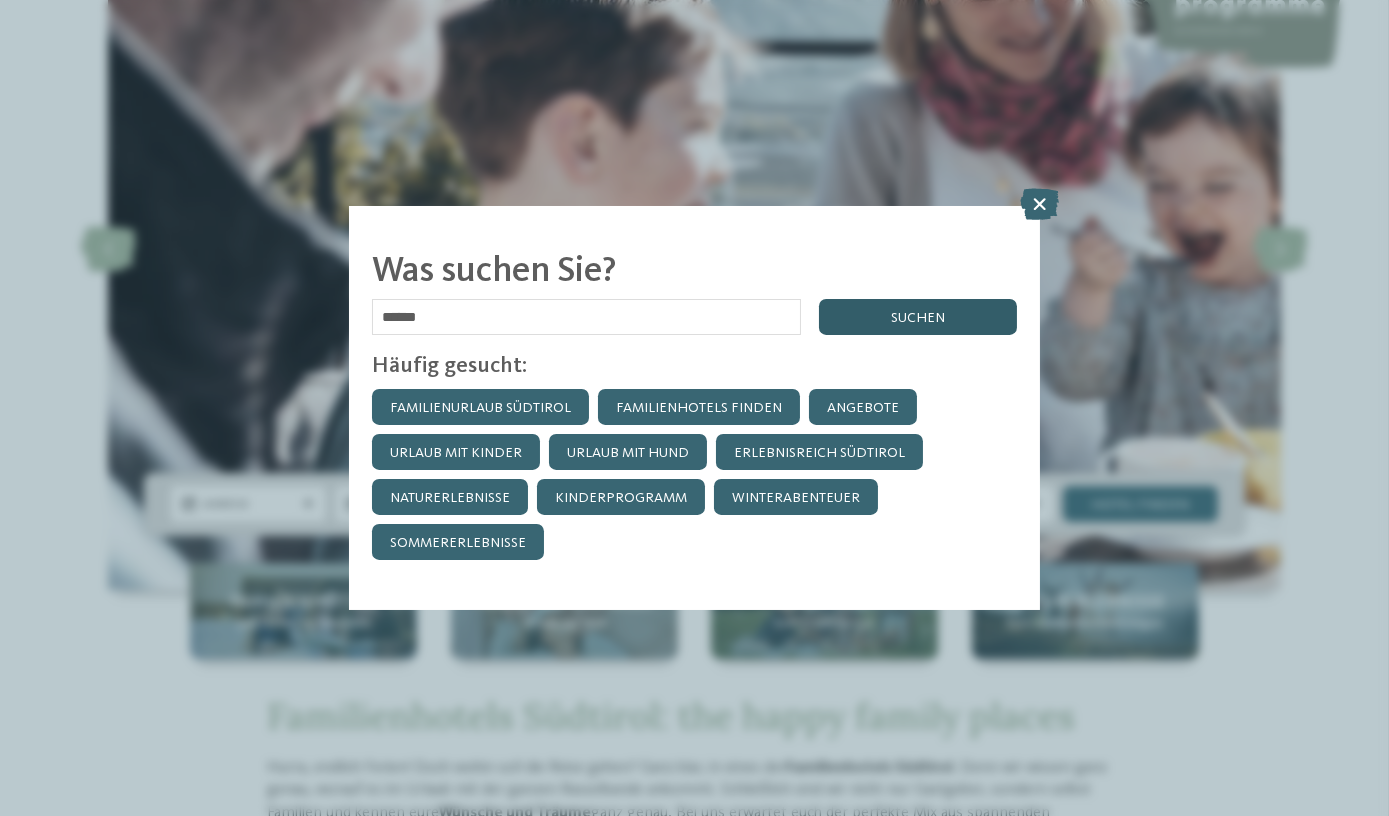 click on "suchen" at bounding box center [918, 317] 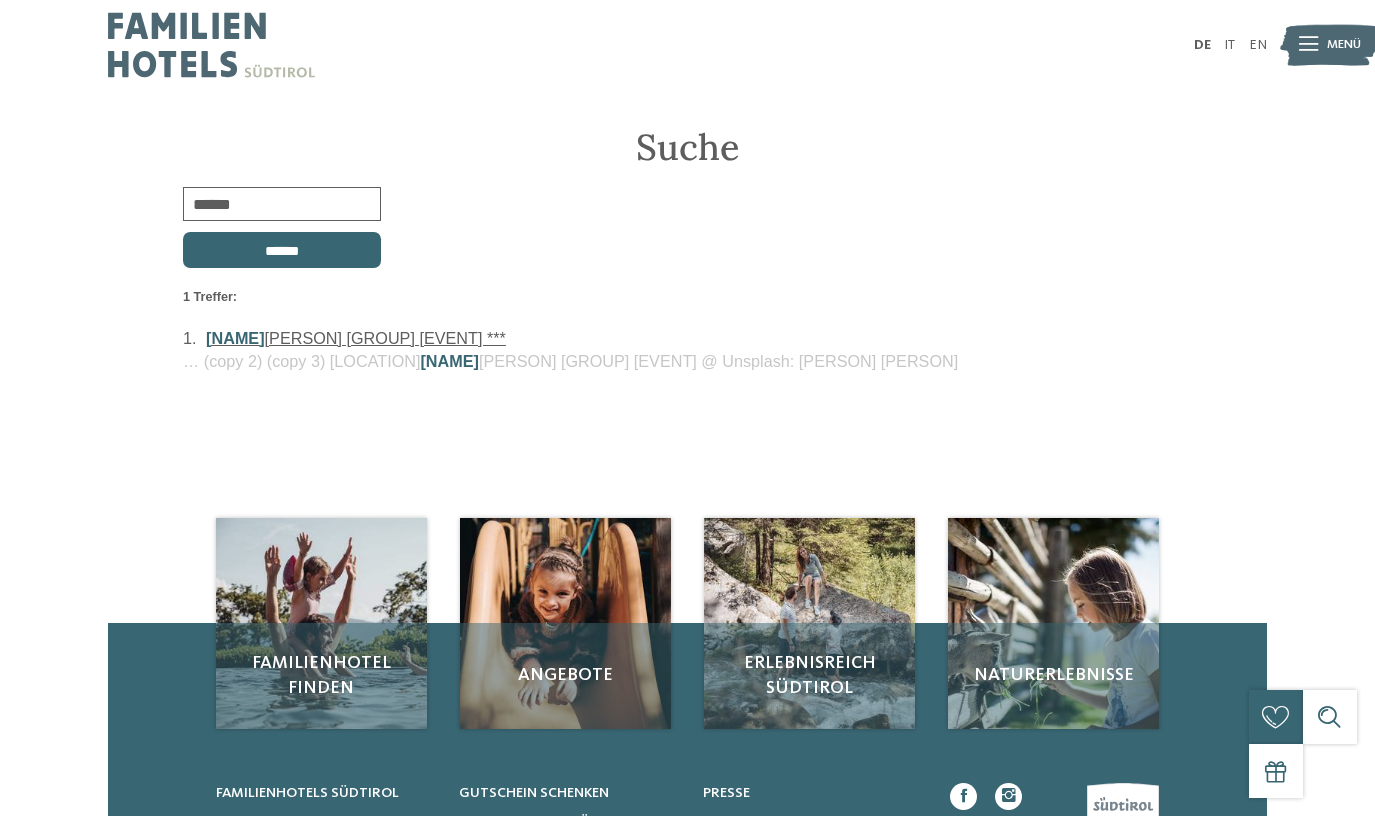 scroll, scrollTop: 0, scrollLeft: 0, axis: both 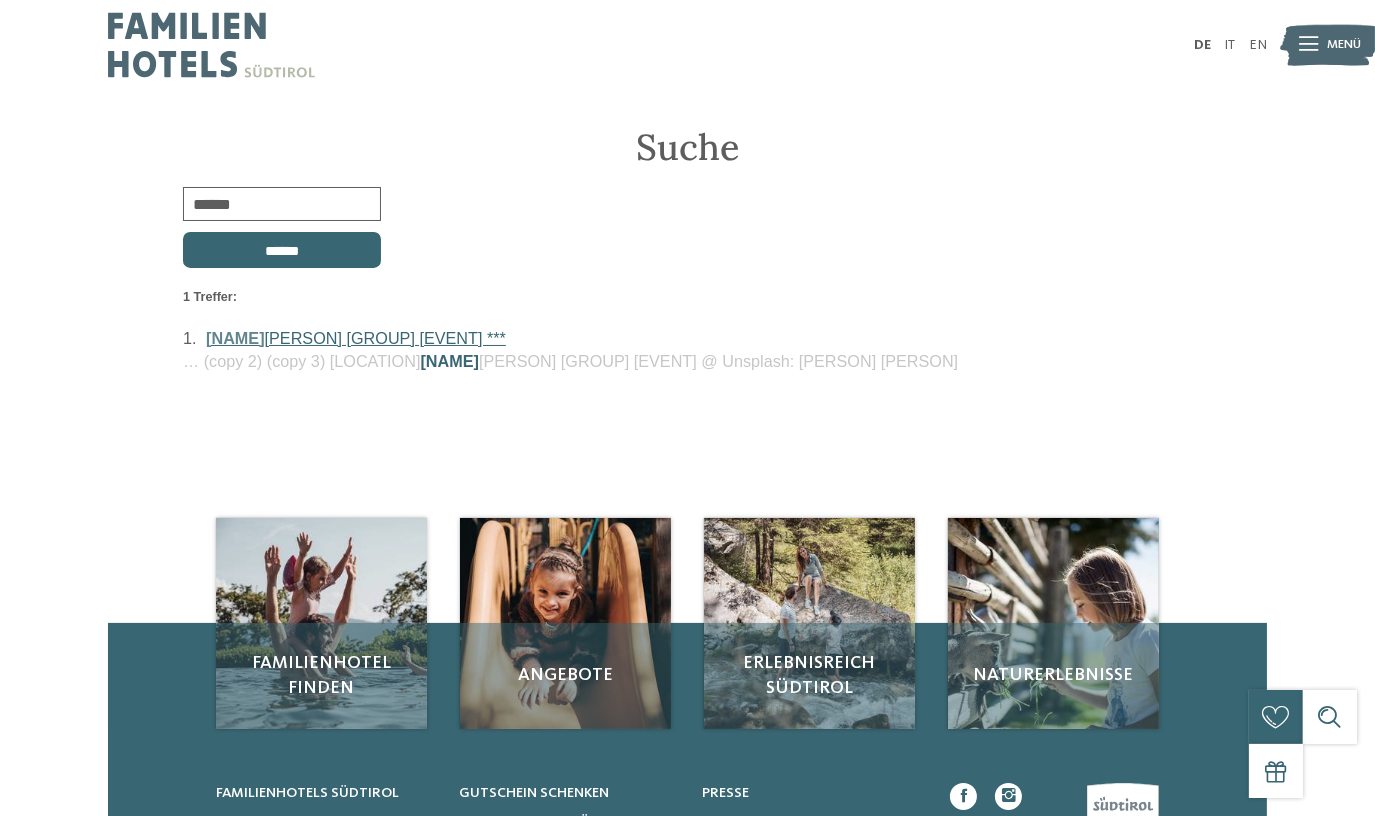 click on "linara  mountain family stay ***" at bounding box center (356, 338) 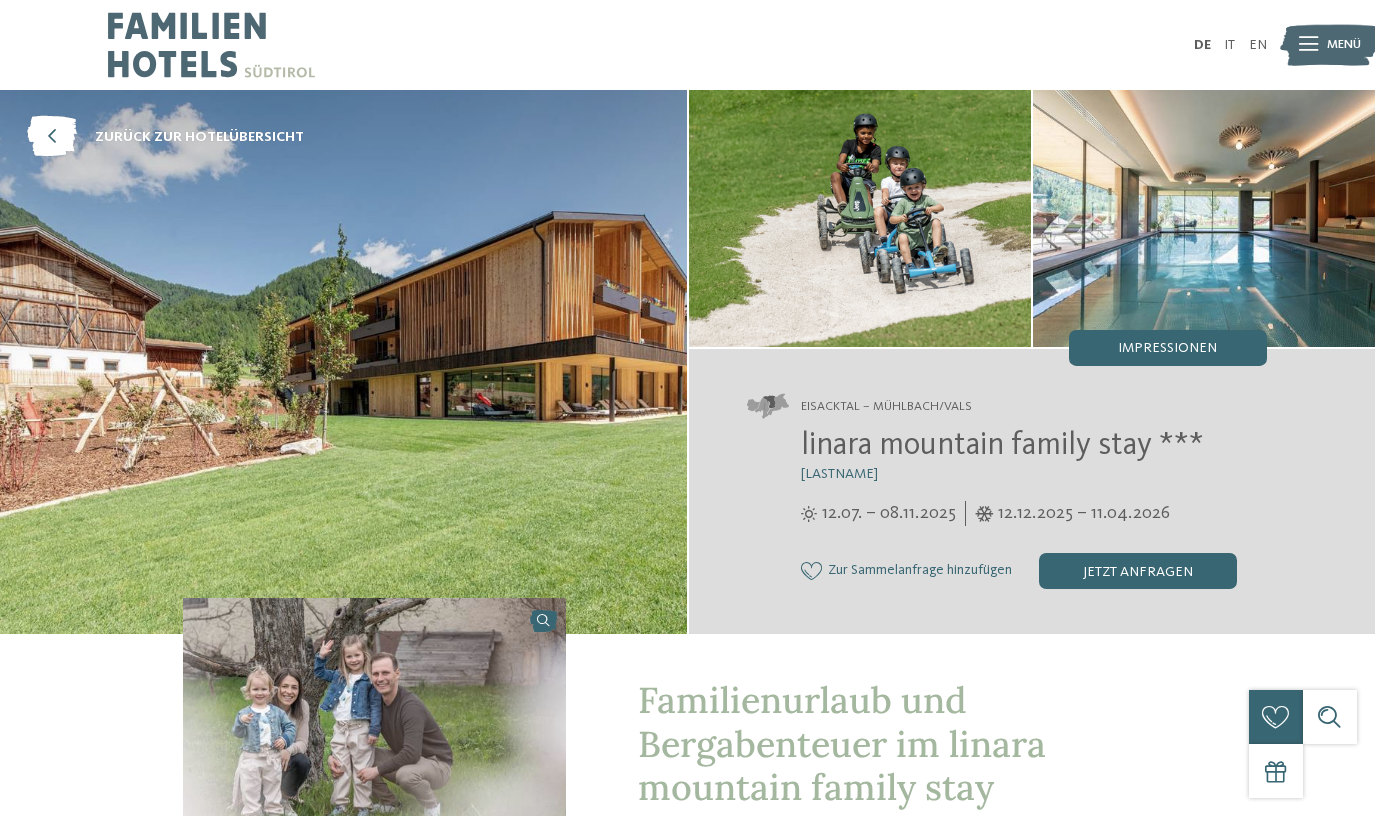 scroll, scrollTop: 727, scrollLeft: 0, axis: vertical 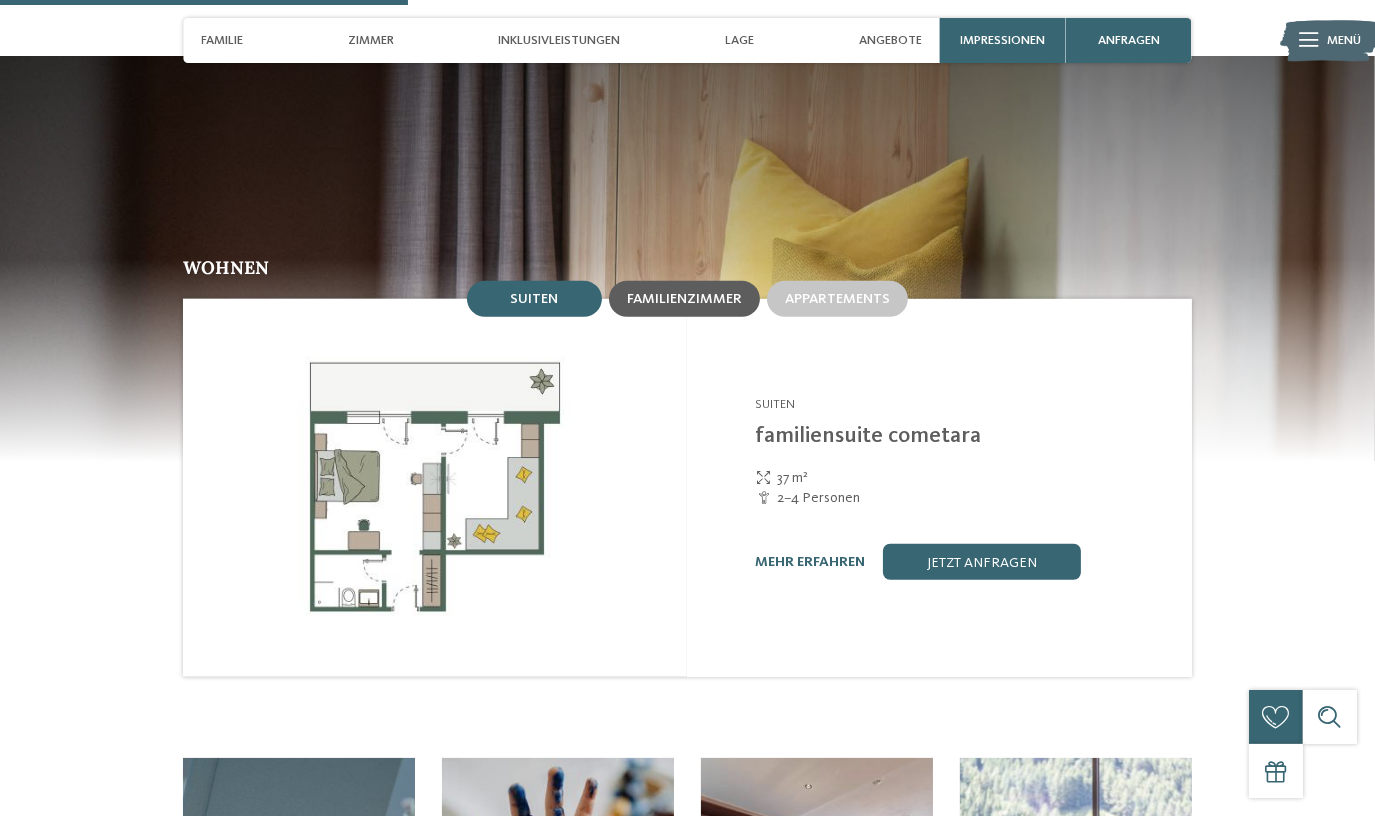click on "Familienzimmer" at bounding box center [684, 299] 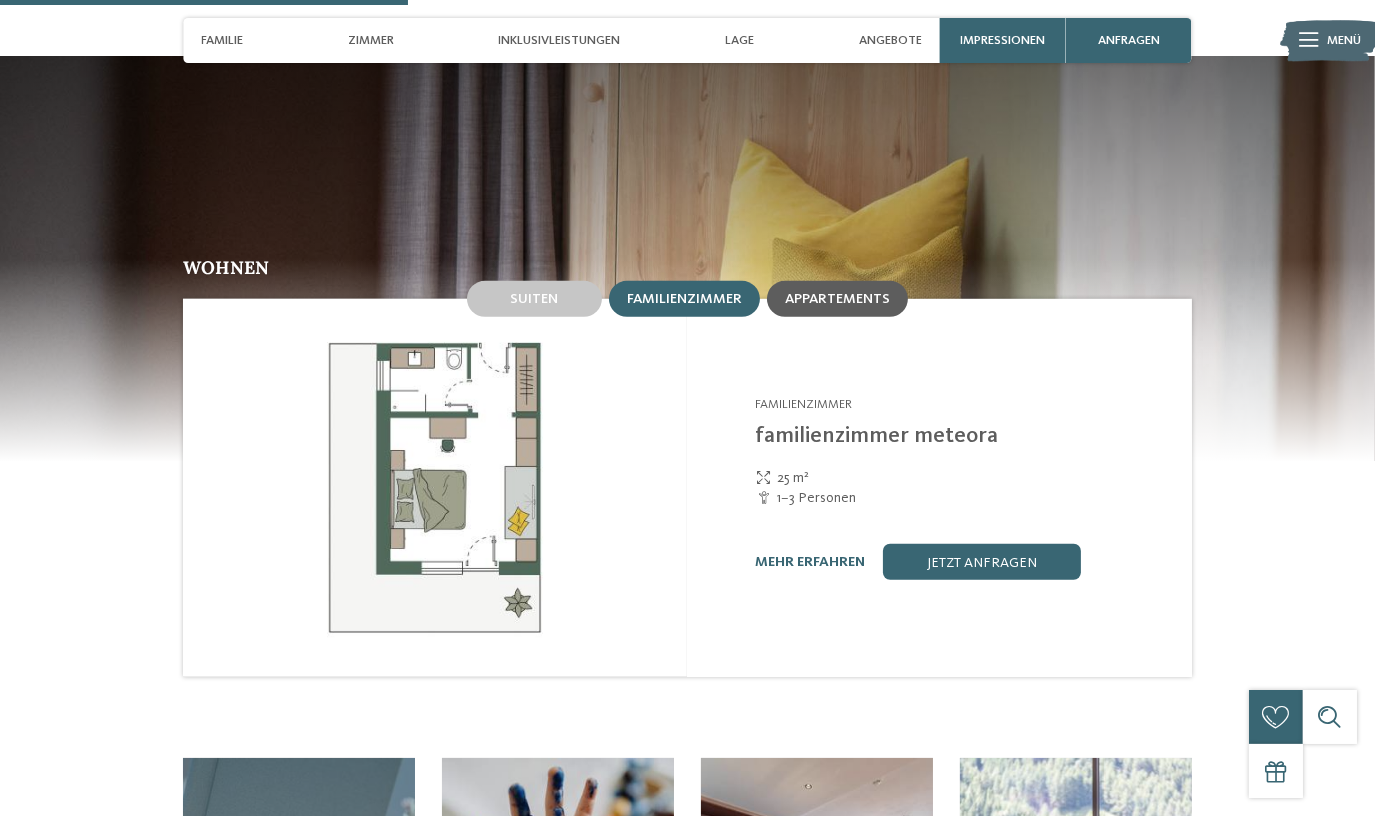 click on "Appartements" at bounding box center (837, 299) 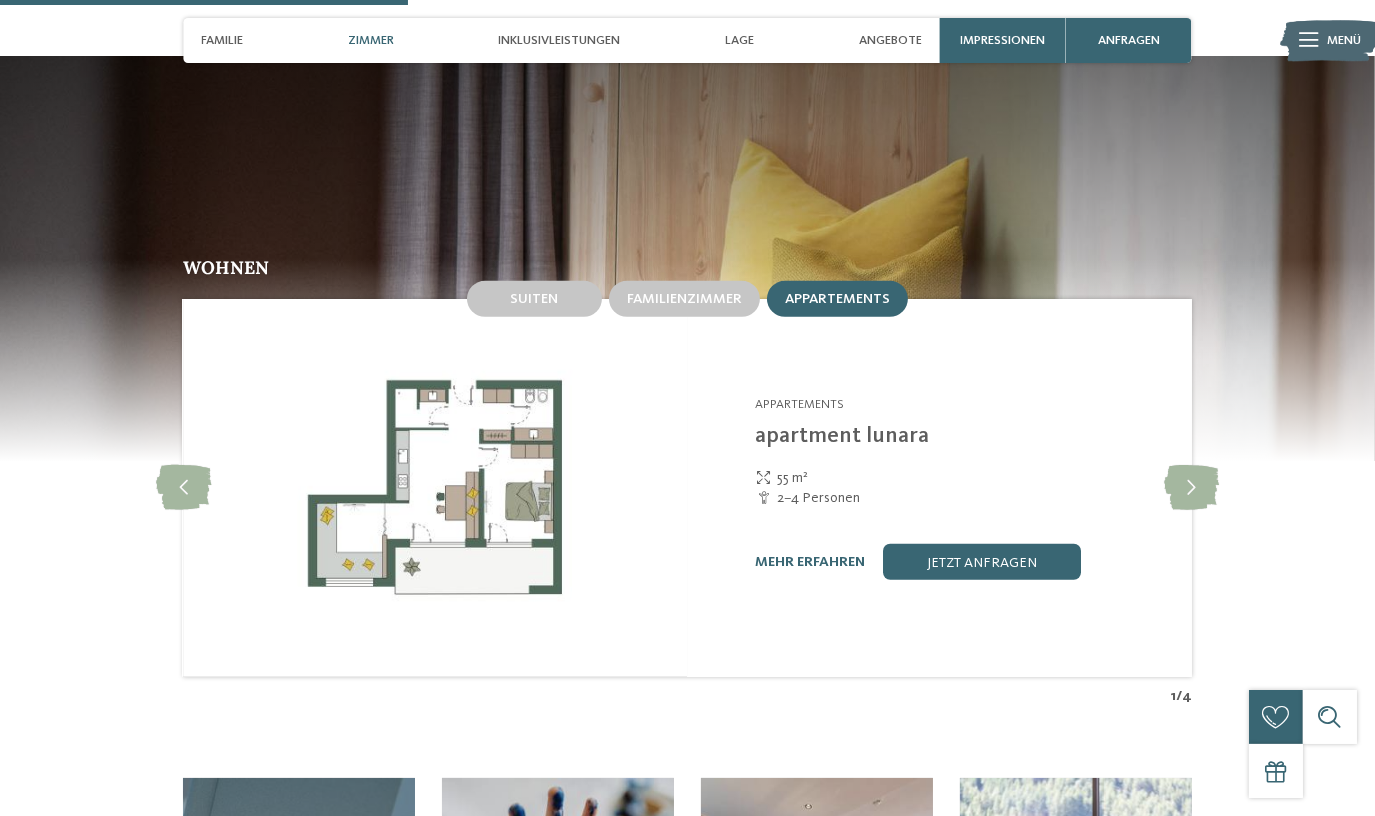 click on "mehr erfahren" at bounding box center [810, 562] 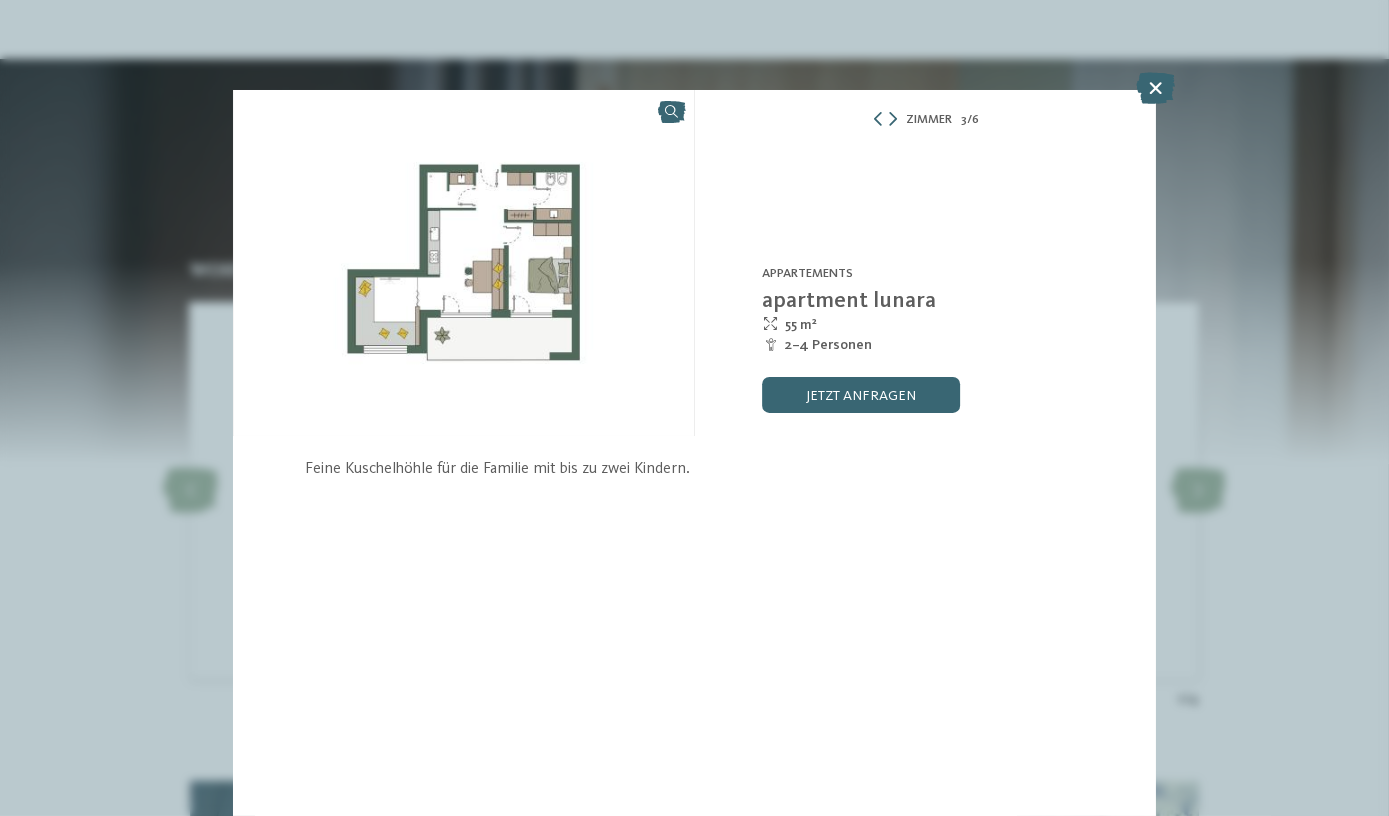 click at bounding box center [463, 263] 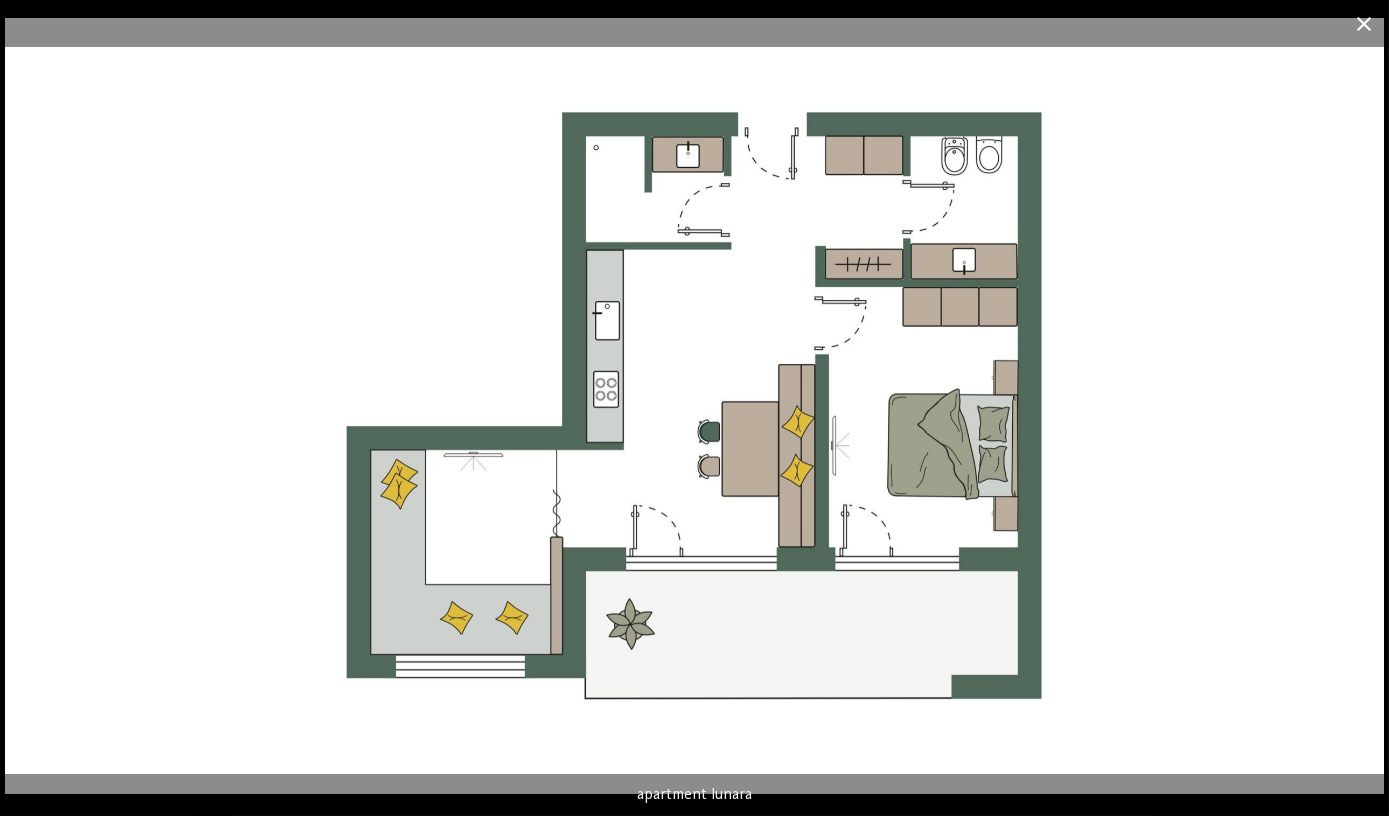 click at bounding box center [1364, 23] 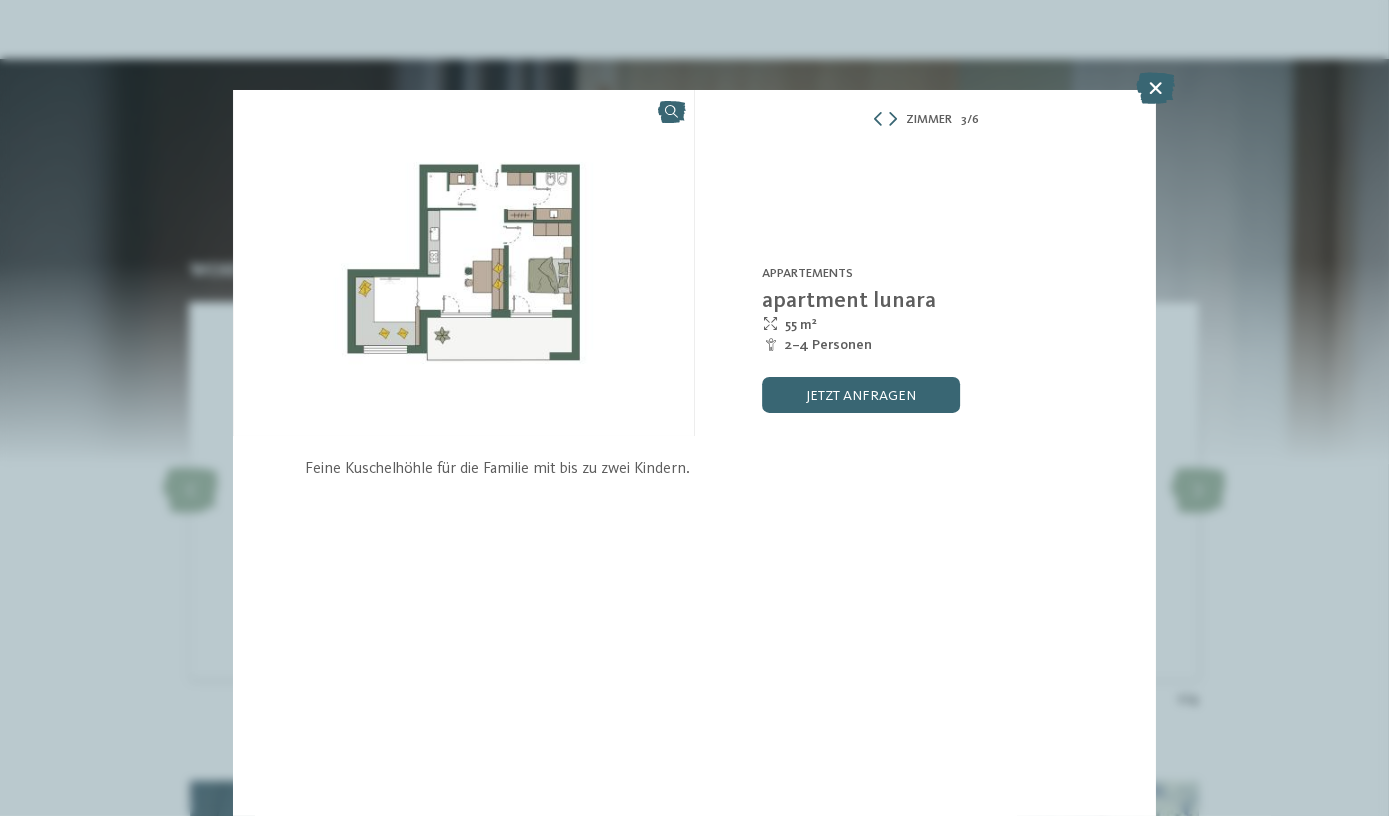 click at bounding box center [1155, 88] 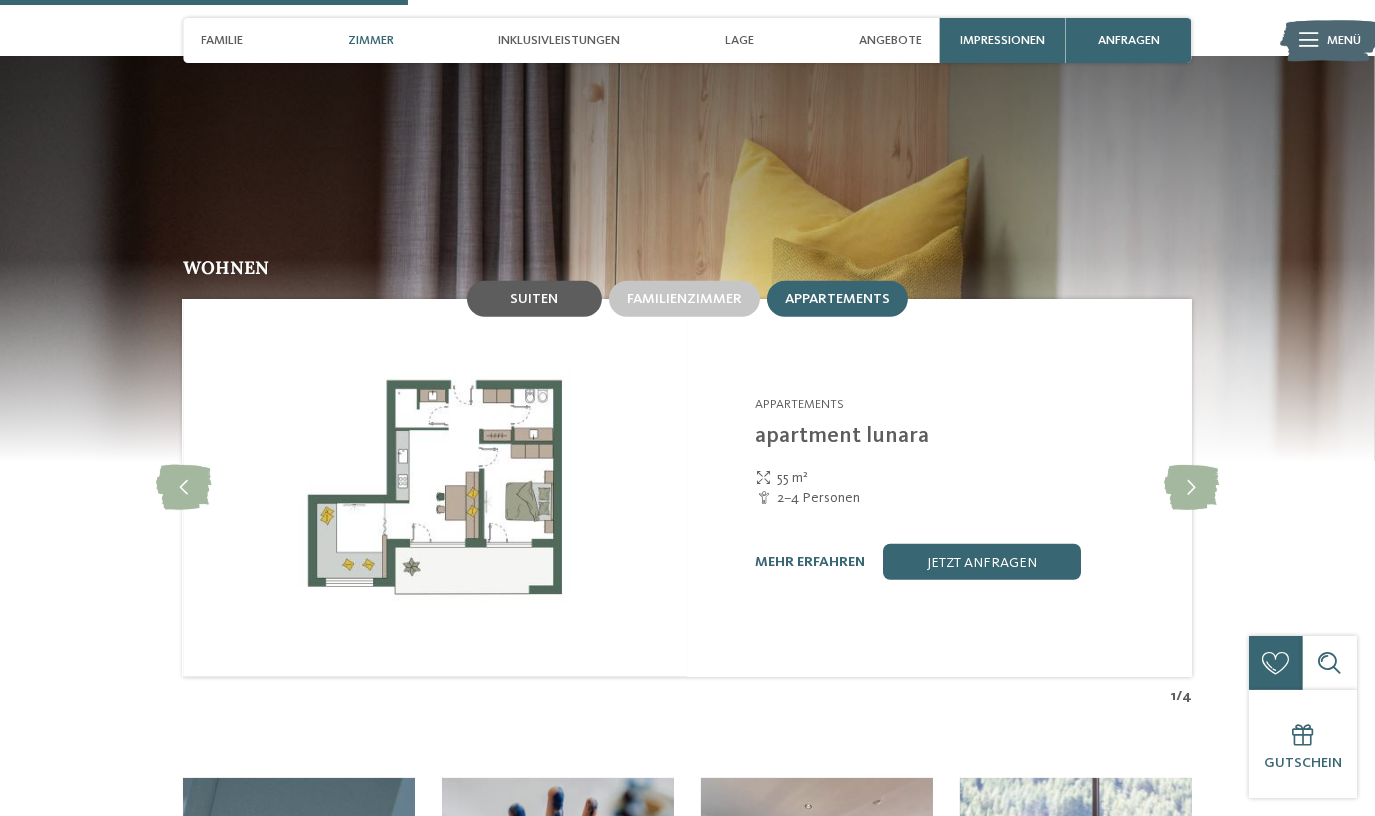 click on "Suiten" at bounding box center (534, 299) 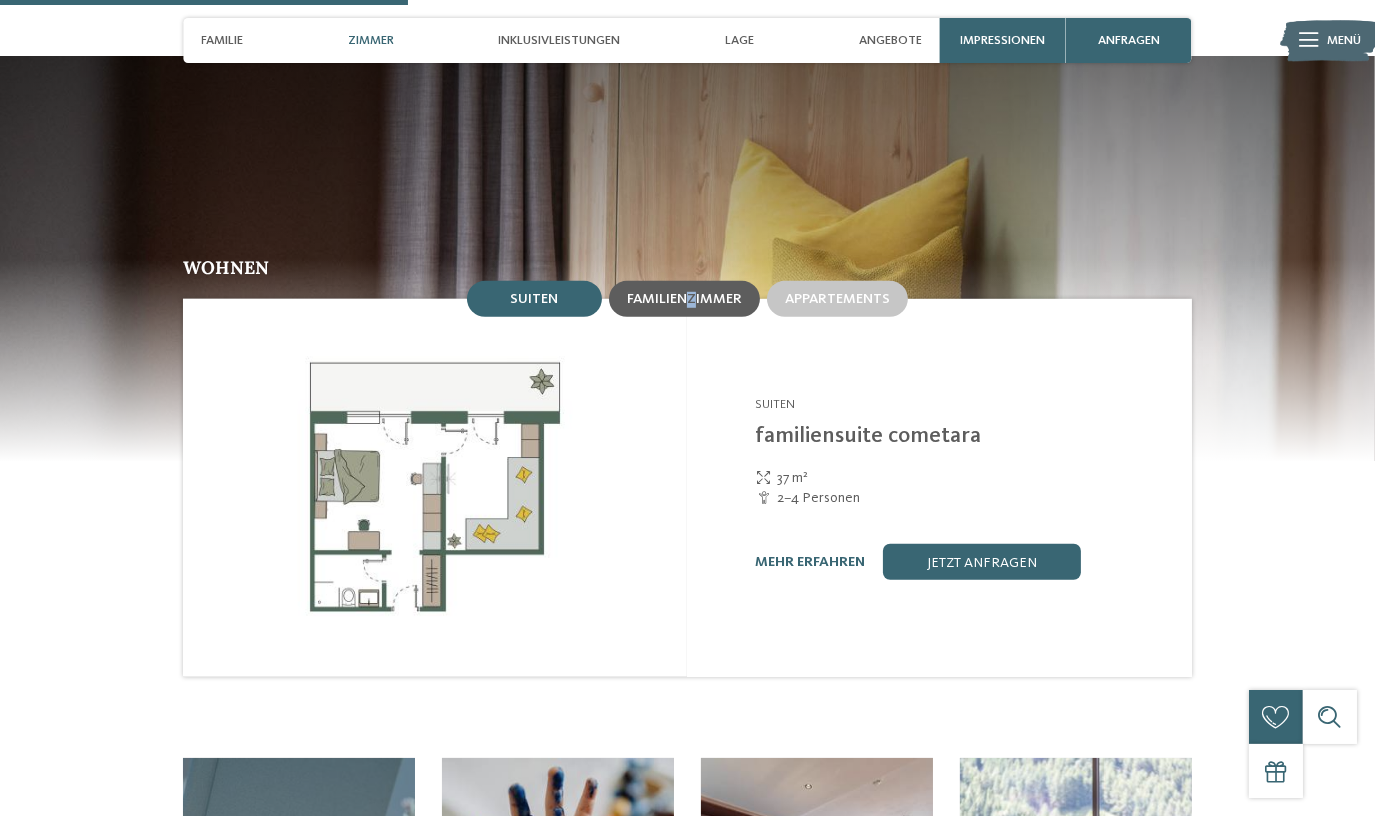 click on "Familienzimmer" at bounding box center [684, 299] 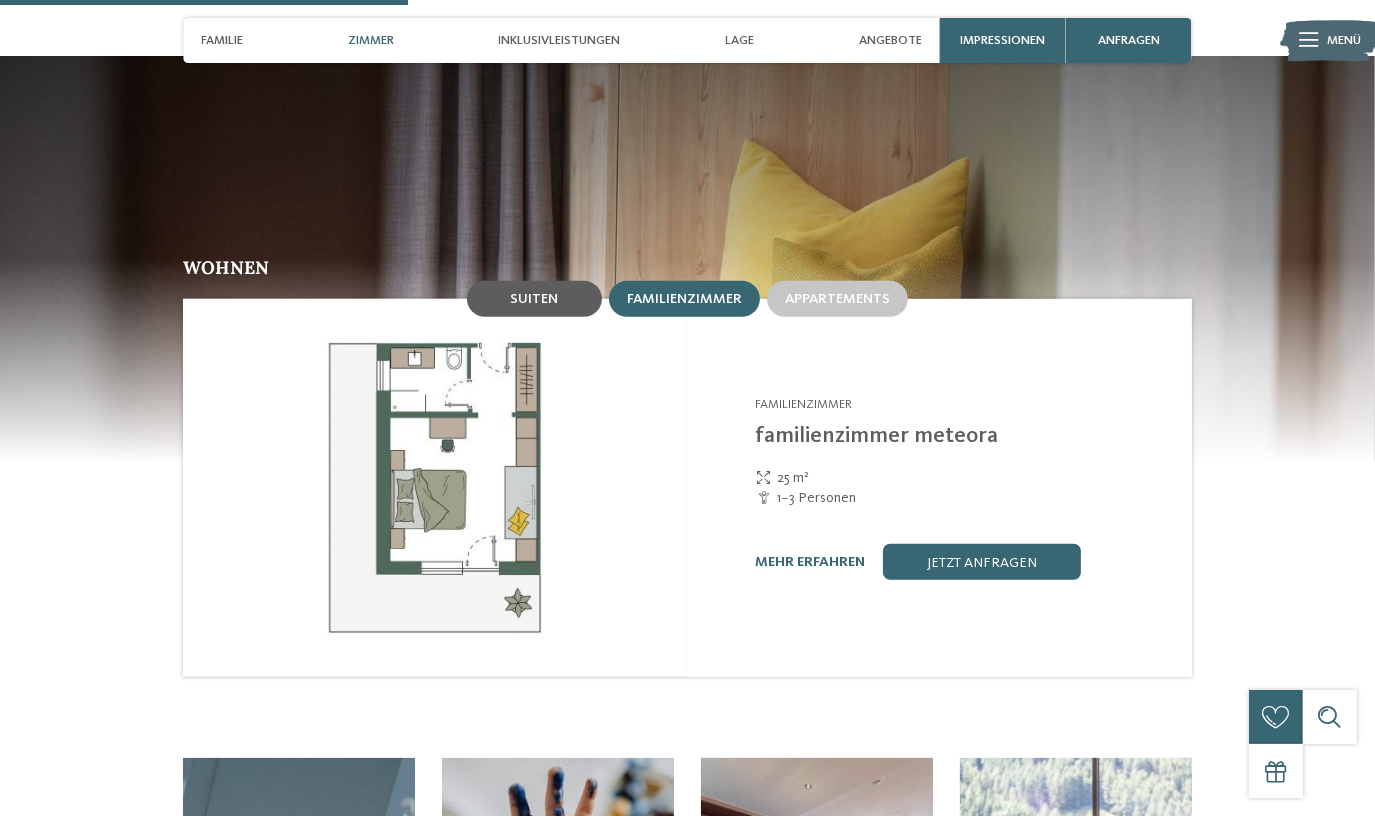 click on "Suiten" at bounding box center (534, 299) 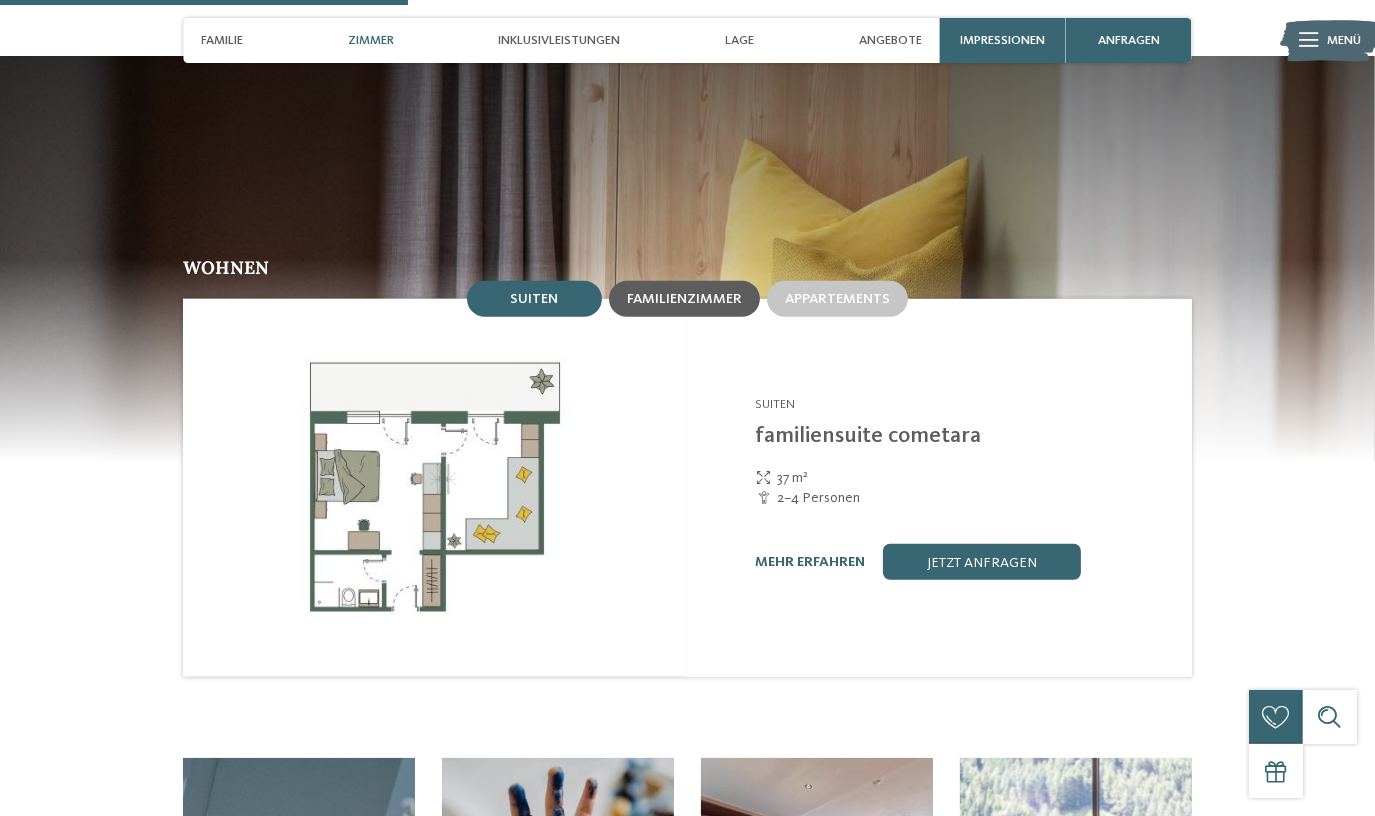 click on "Familienzimmer" at bounding box center (684, 299) 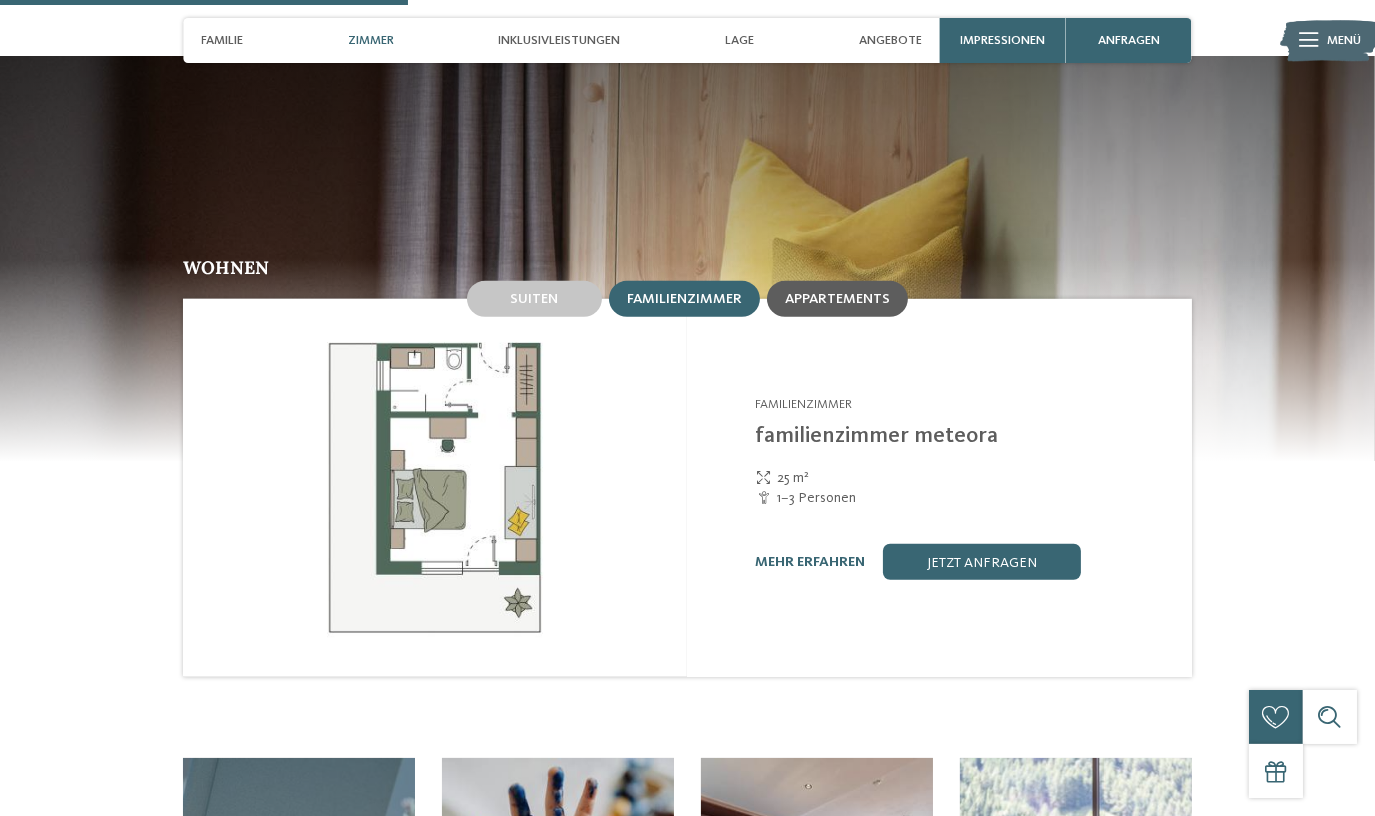 click on "Appartements" at bounding box center (837, 299) 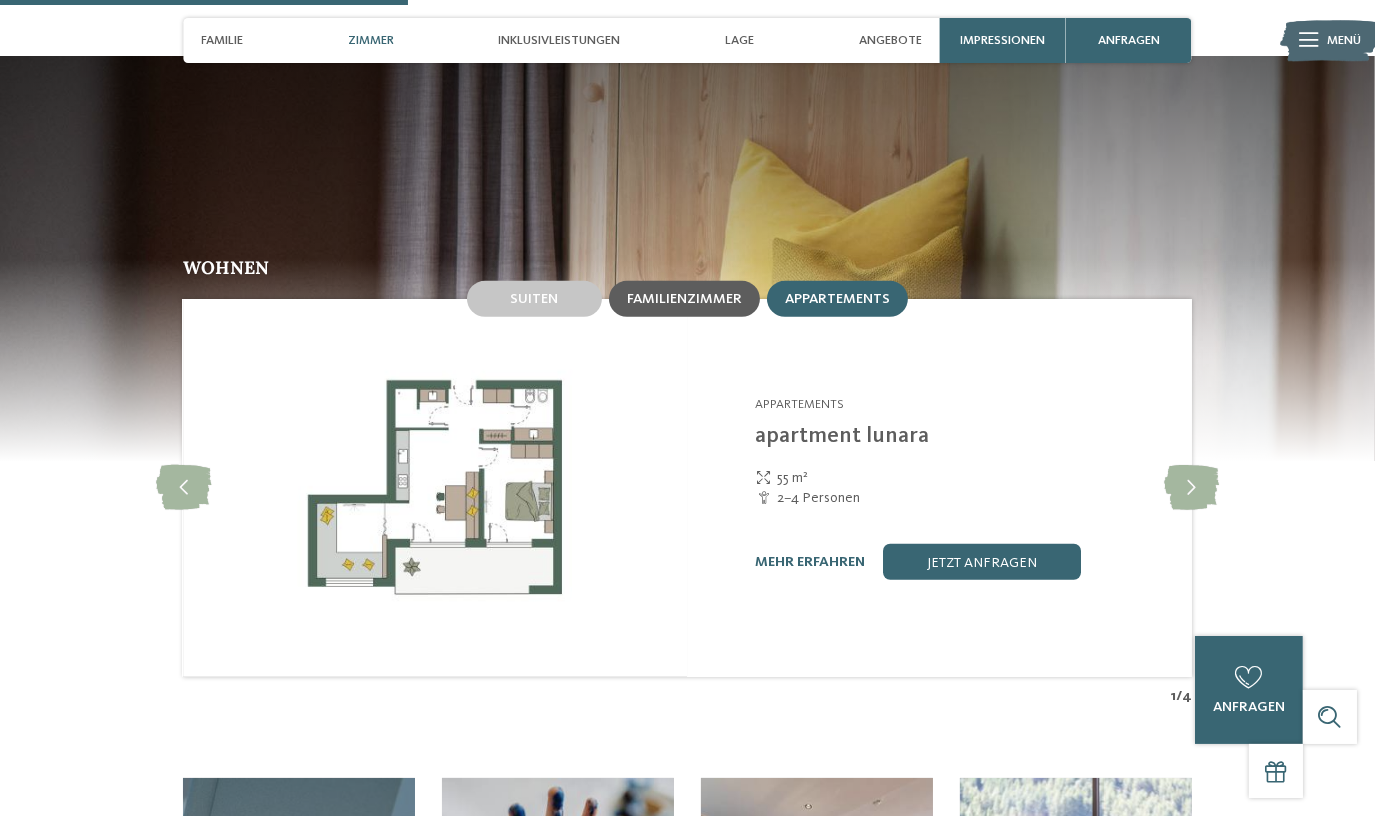 click on "Familienzimmer" at bounding box center (684, 299) 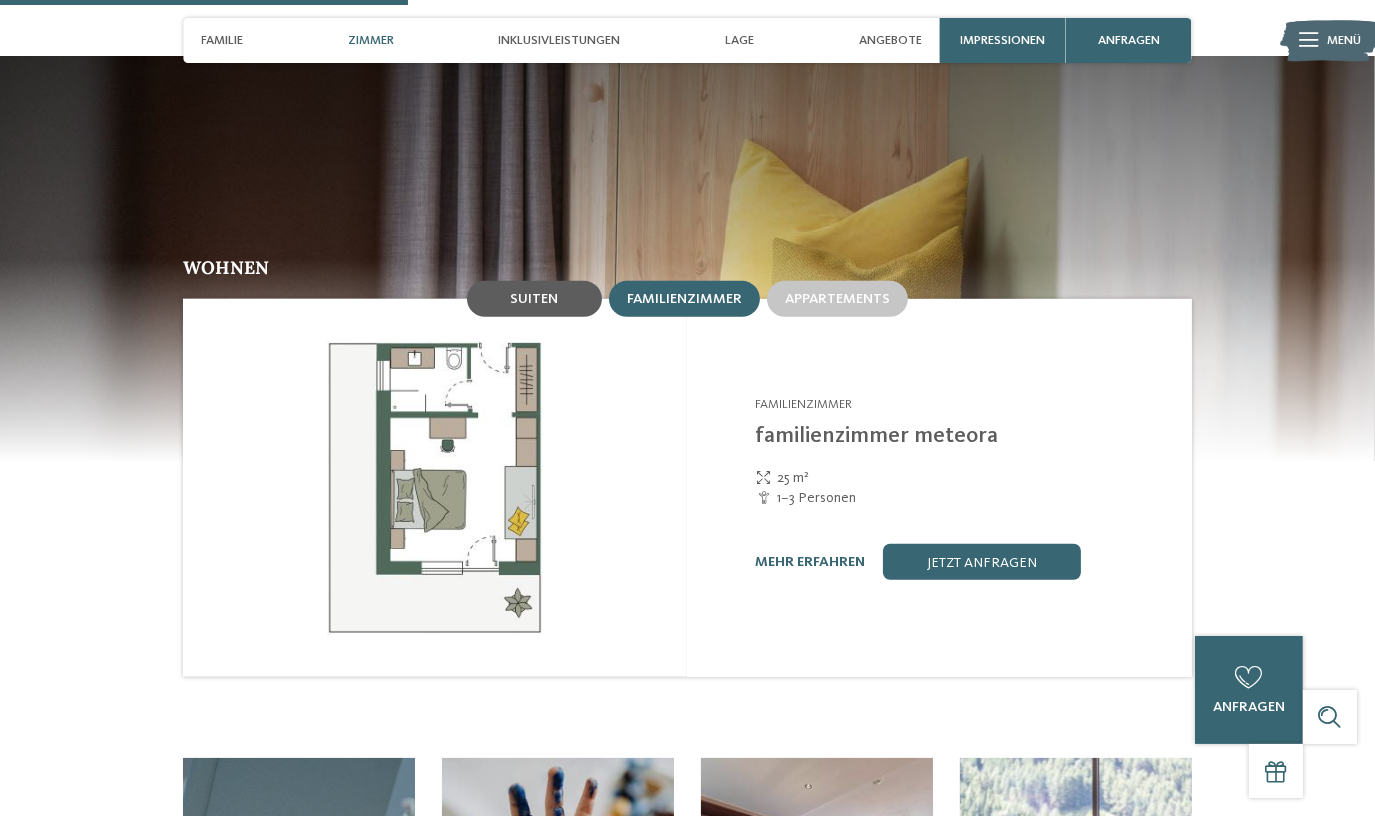 click on "Suiten" at bounding box center [534, 299] 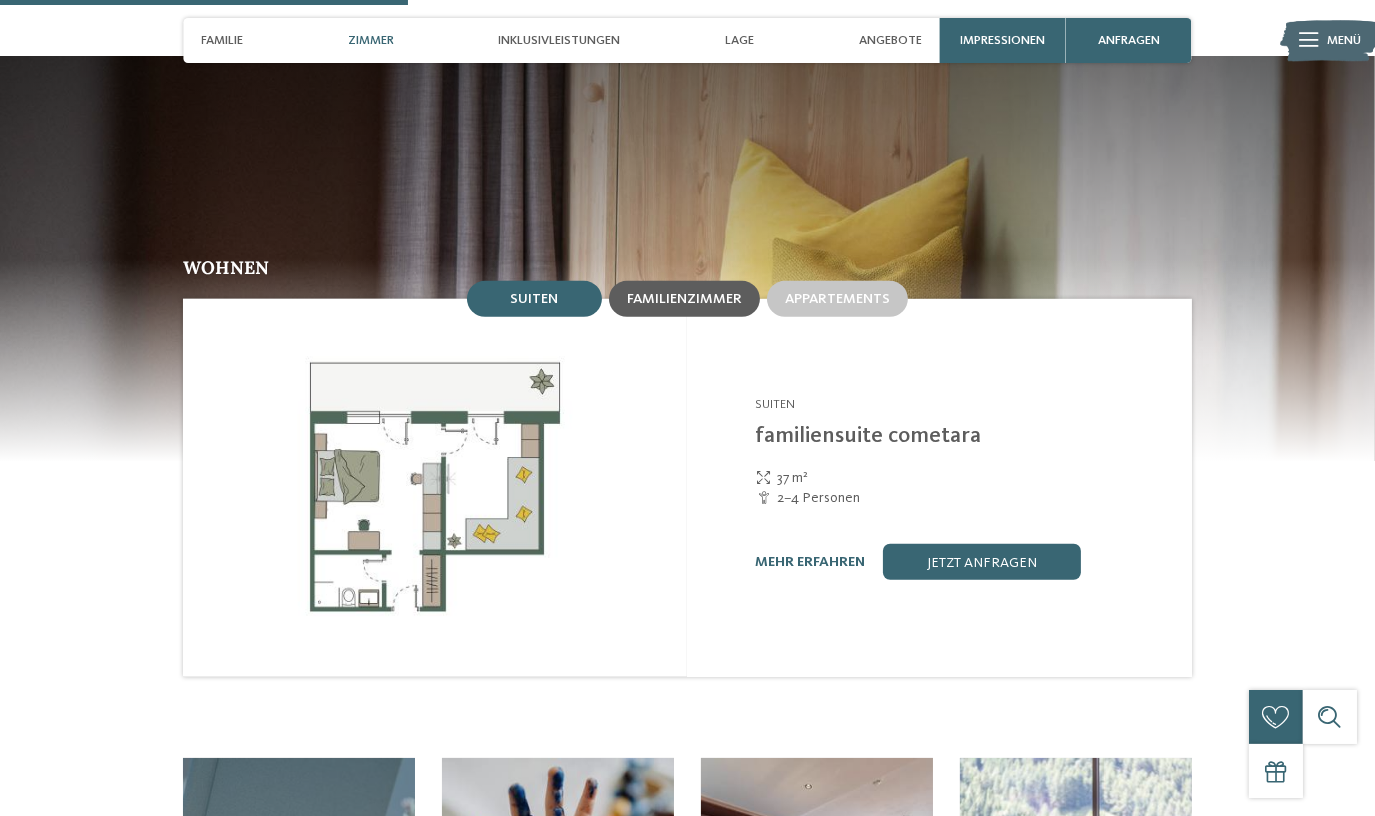 click on "Familienzimmer" at bounding box center (684, 299) 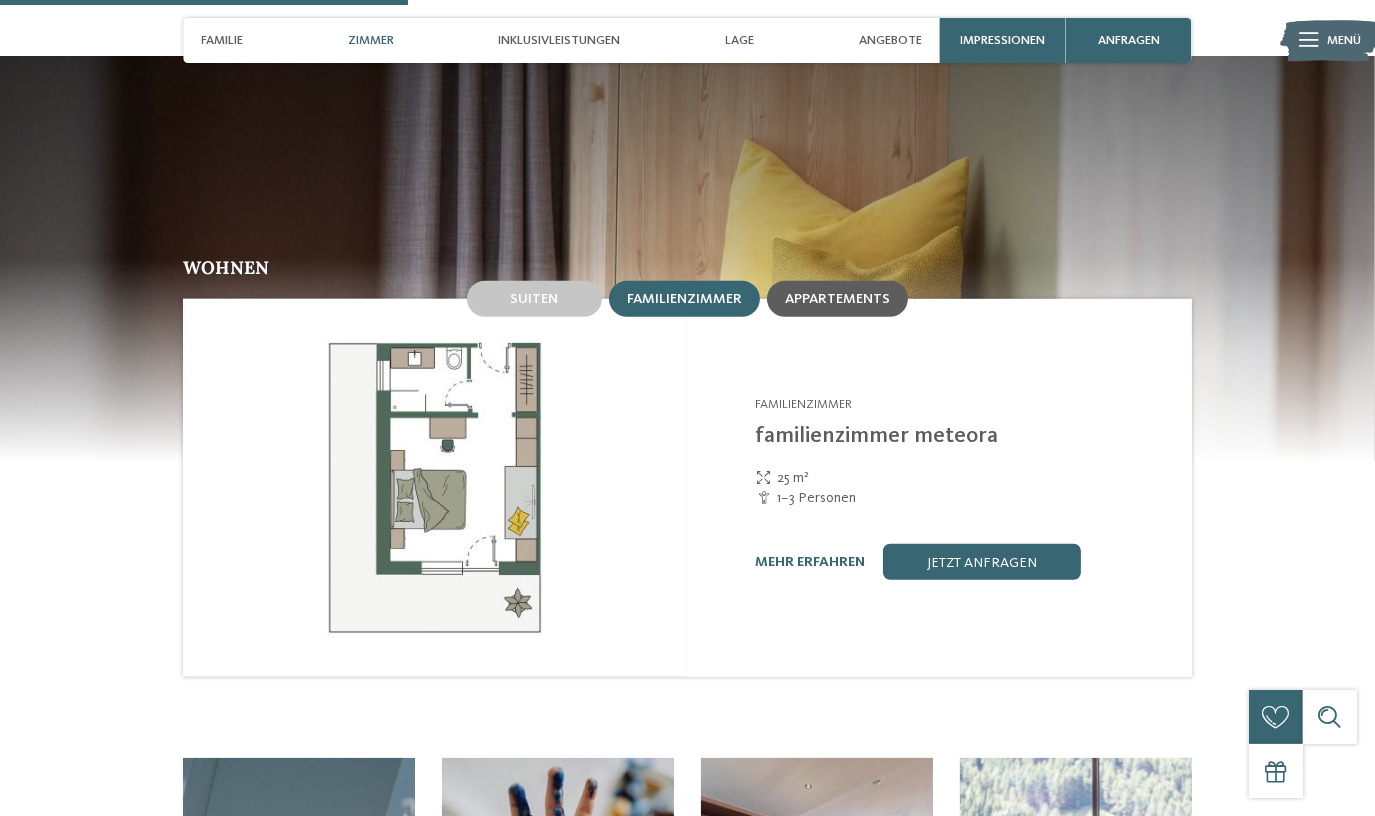 click on "Appartements" at bounding box center [837, 299] 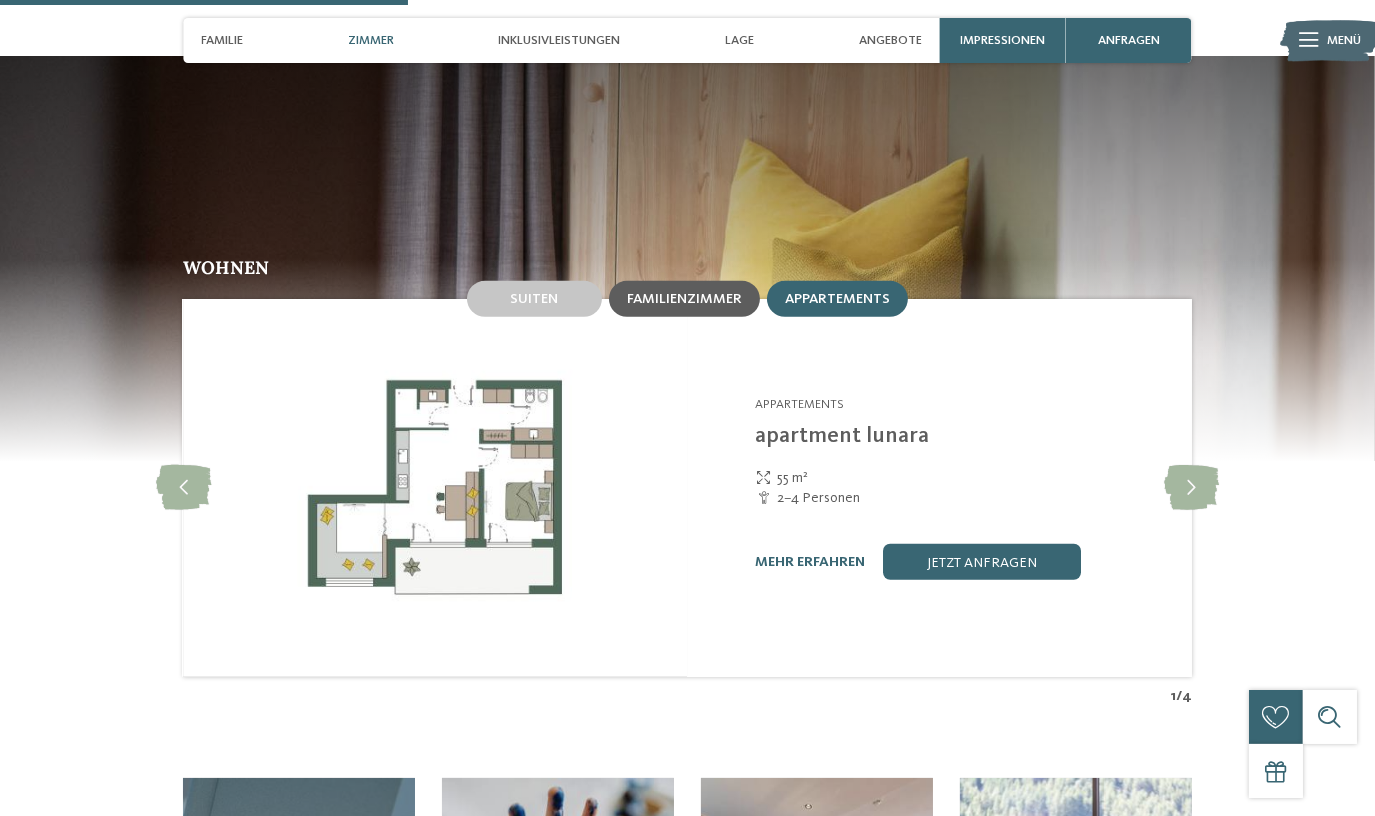 drag, startPoint x: 520, startPoint y: 298, endPoint x: 654, endPoint y: 303, distance: 134.09325 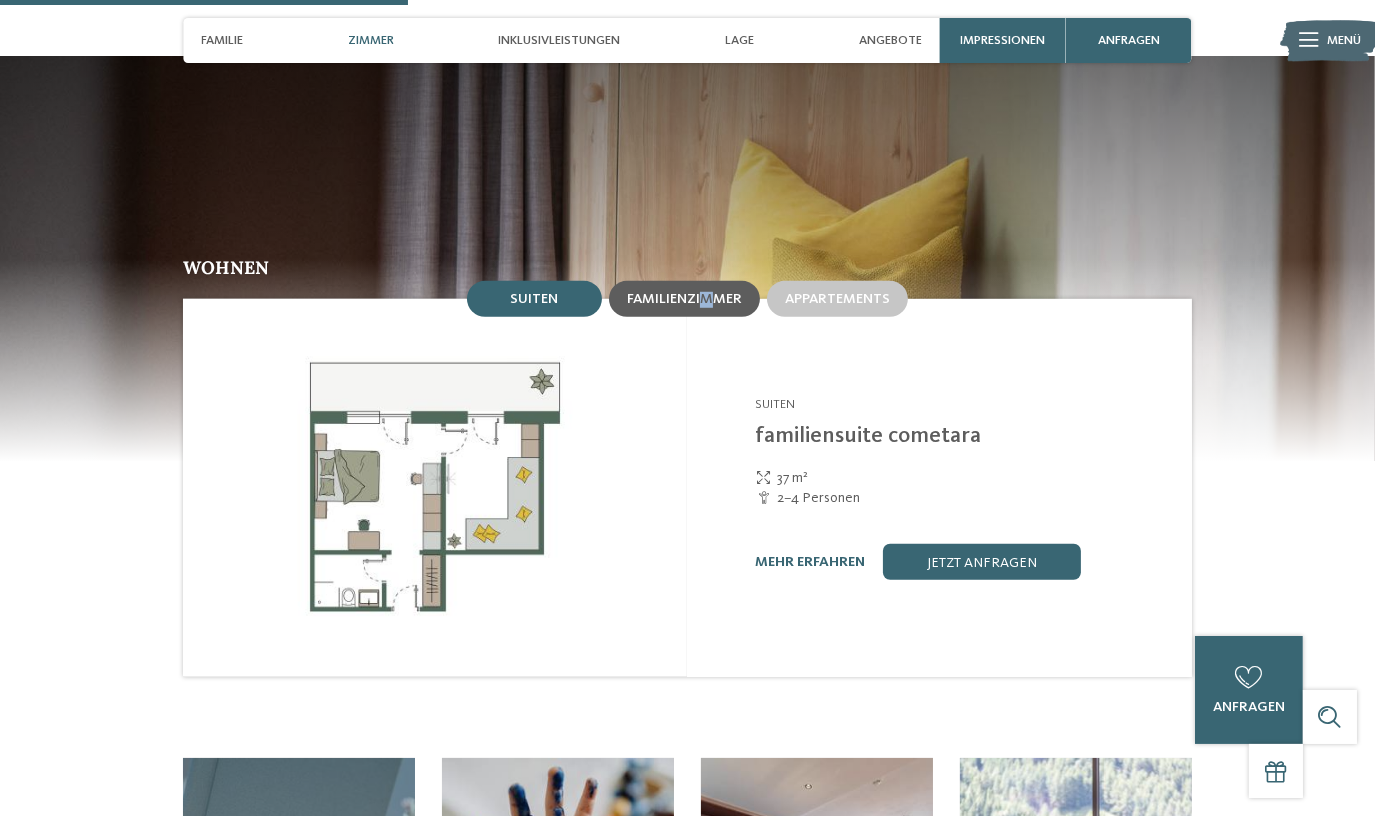 click on "Familienzimmer" at bounding box center [684, 299] 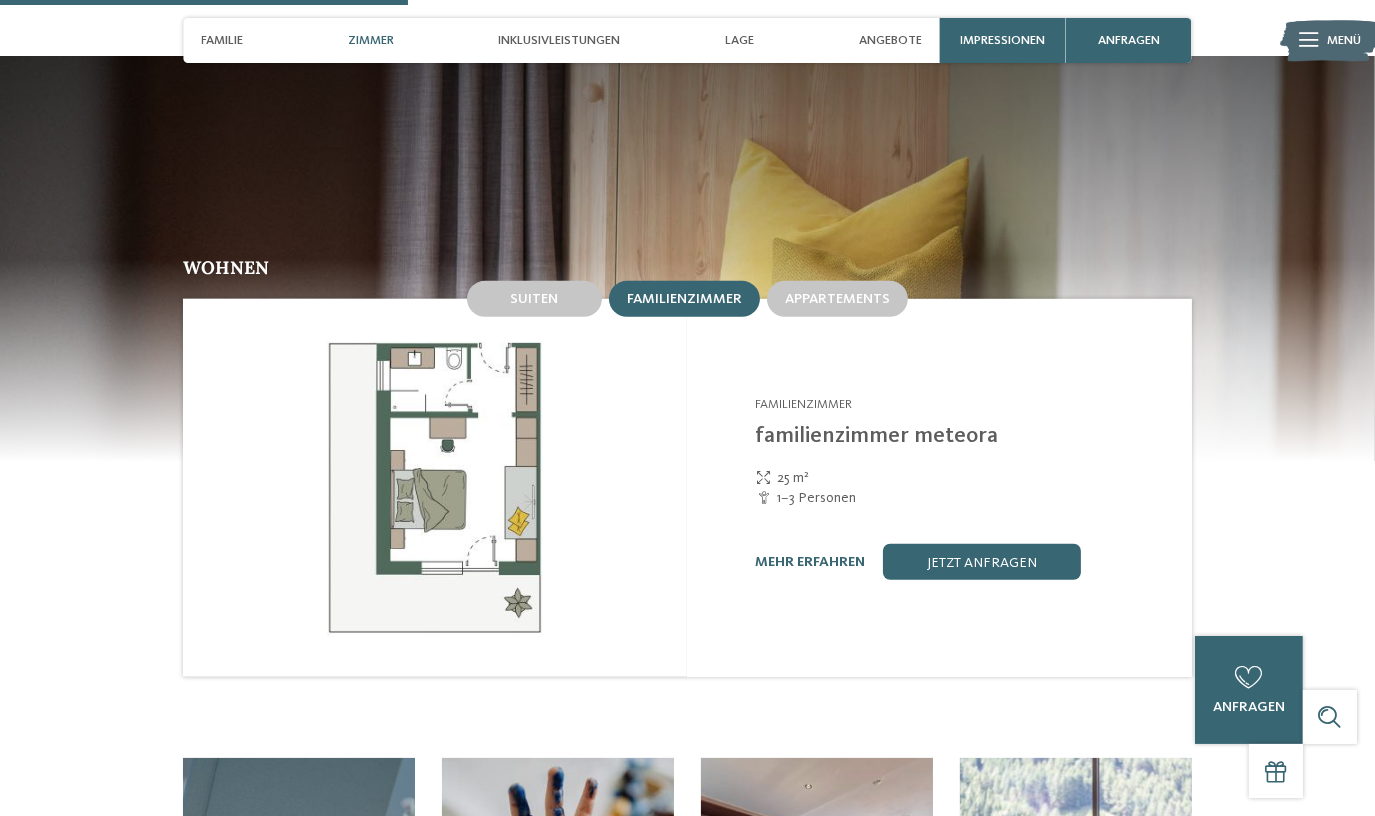 click on "mehr erfahren
jetzt anfragen" at bounding box center (962, 562) 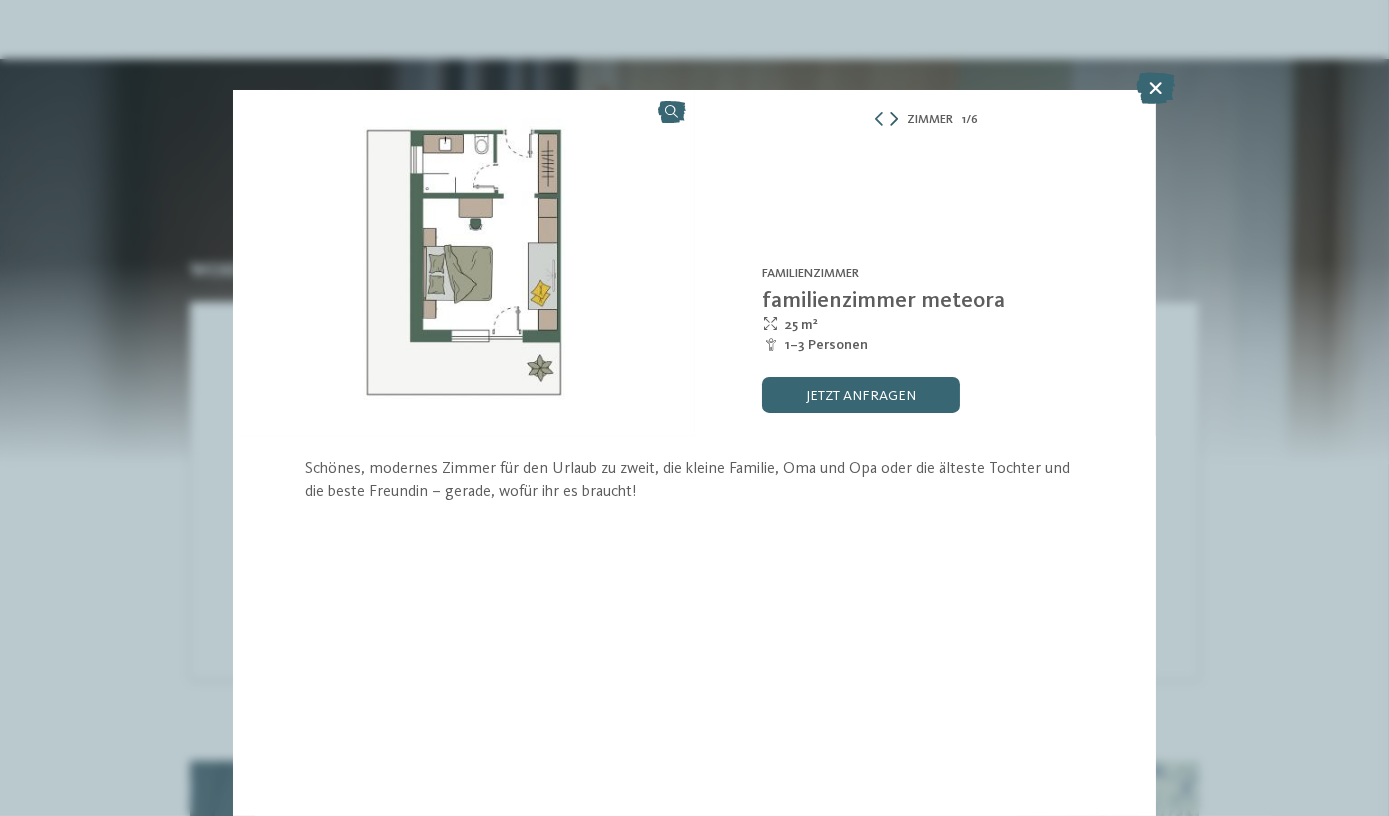 click at bounding box center (894, 119) 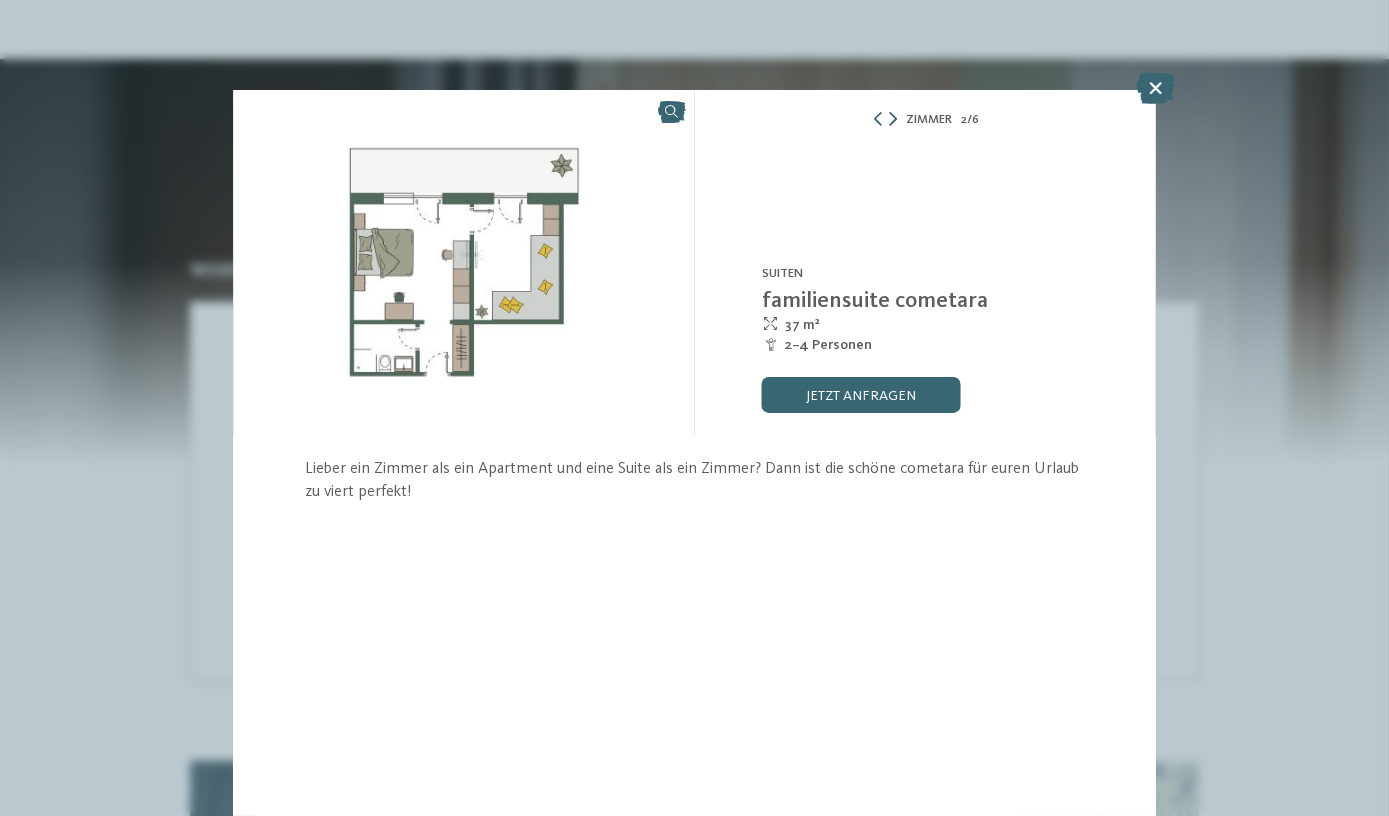 click at bounding box center [893, 119] 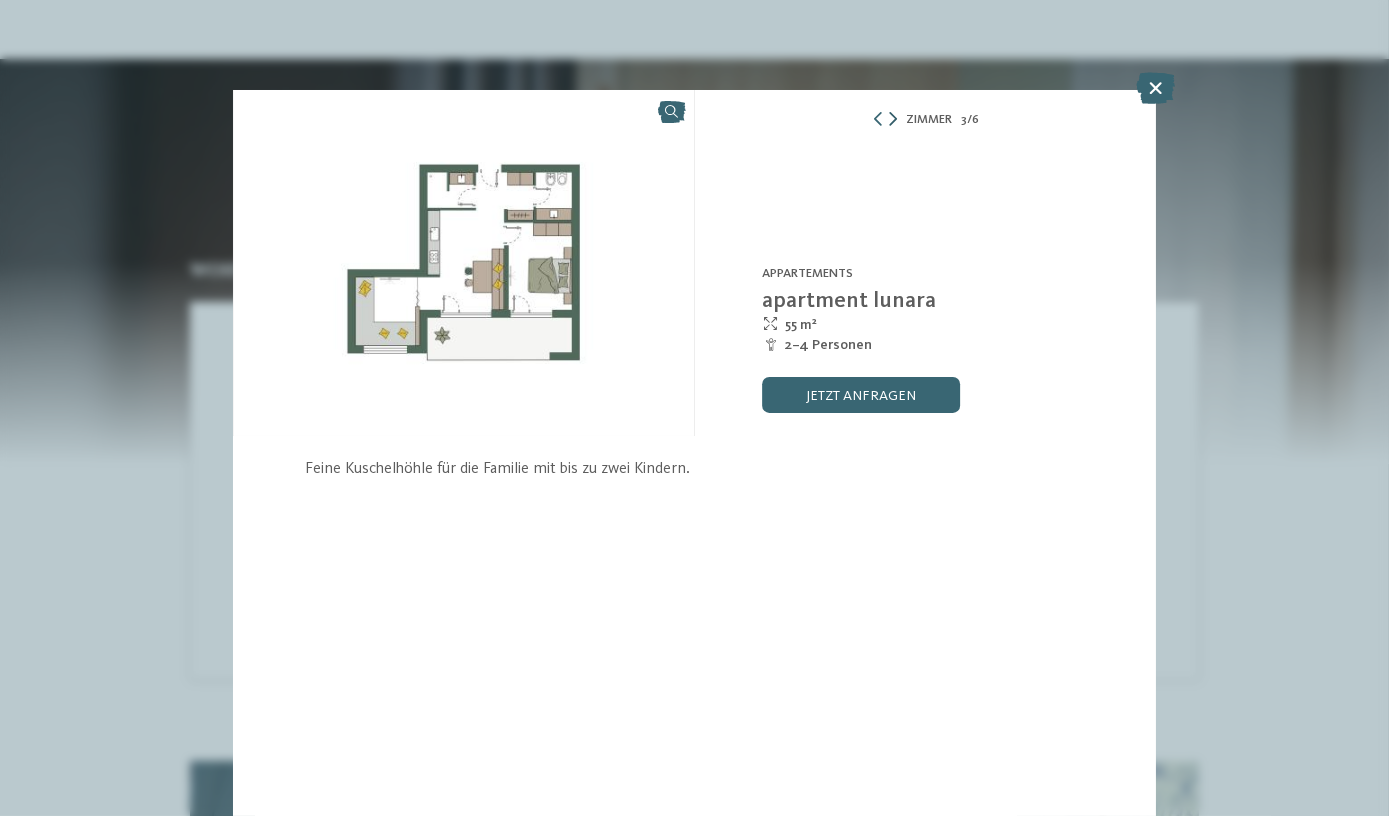 click at bounding box center (893, 119) 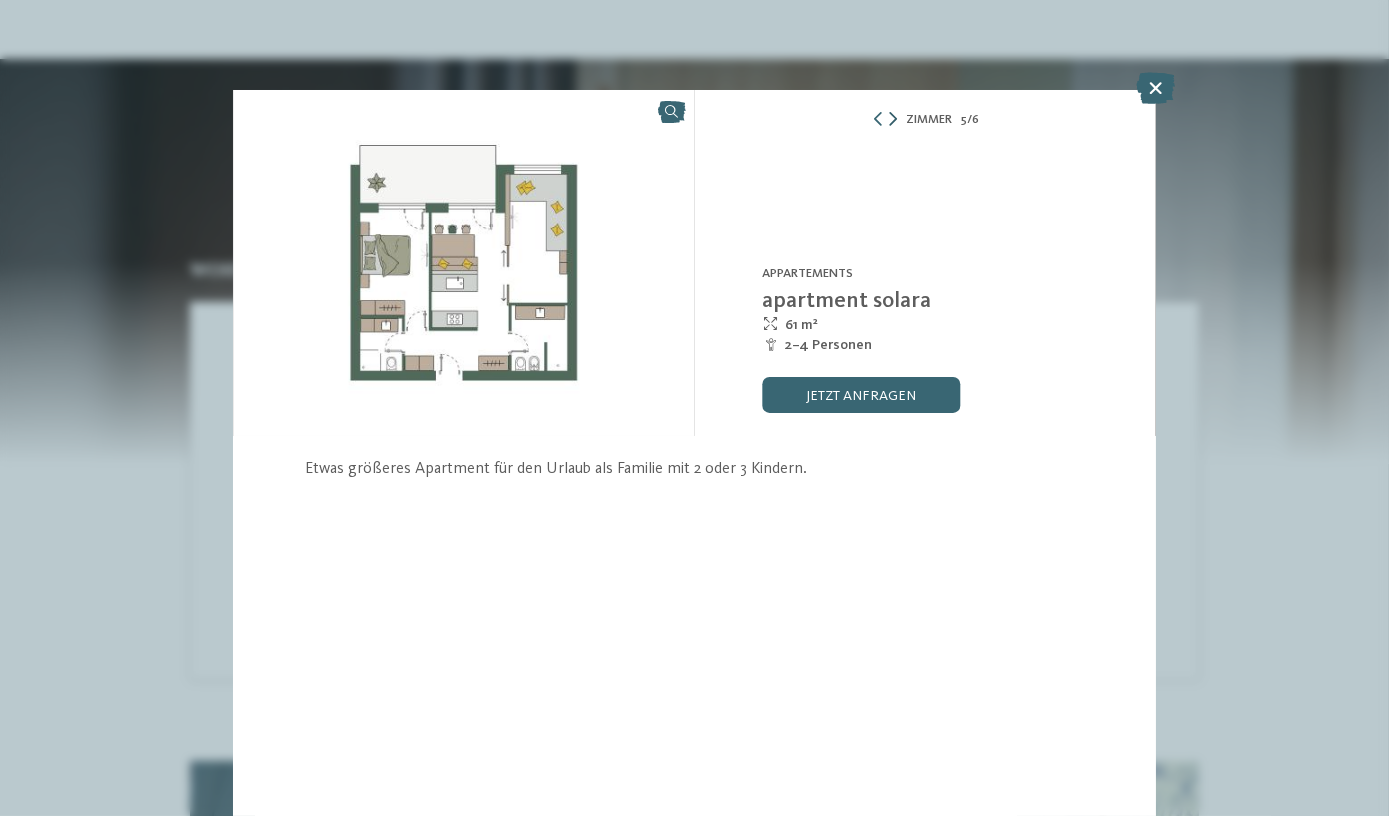 click at bounding box center (893, 119) 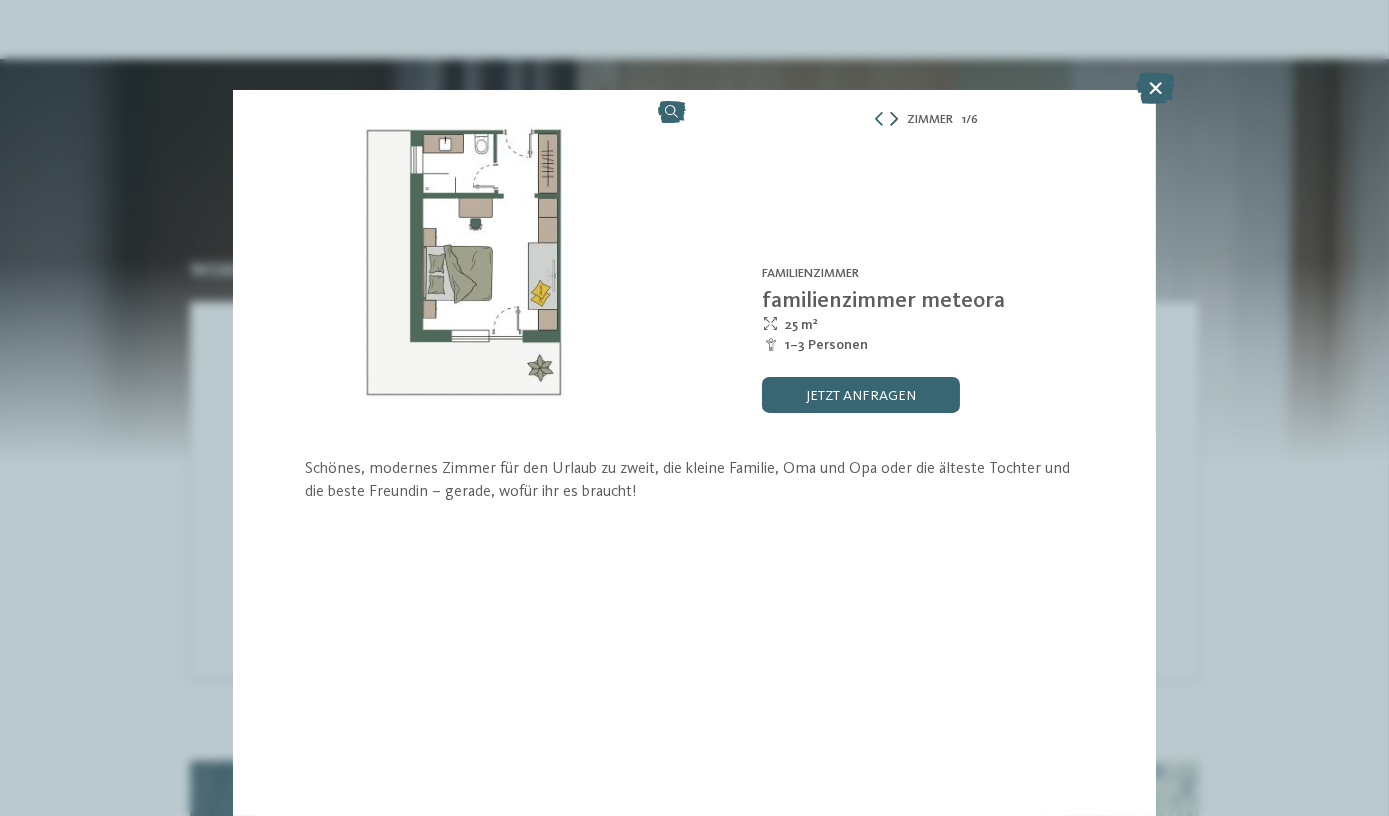 click at bounding box center (894, 119) 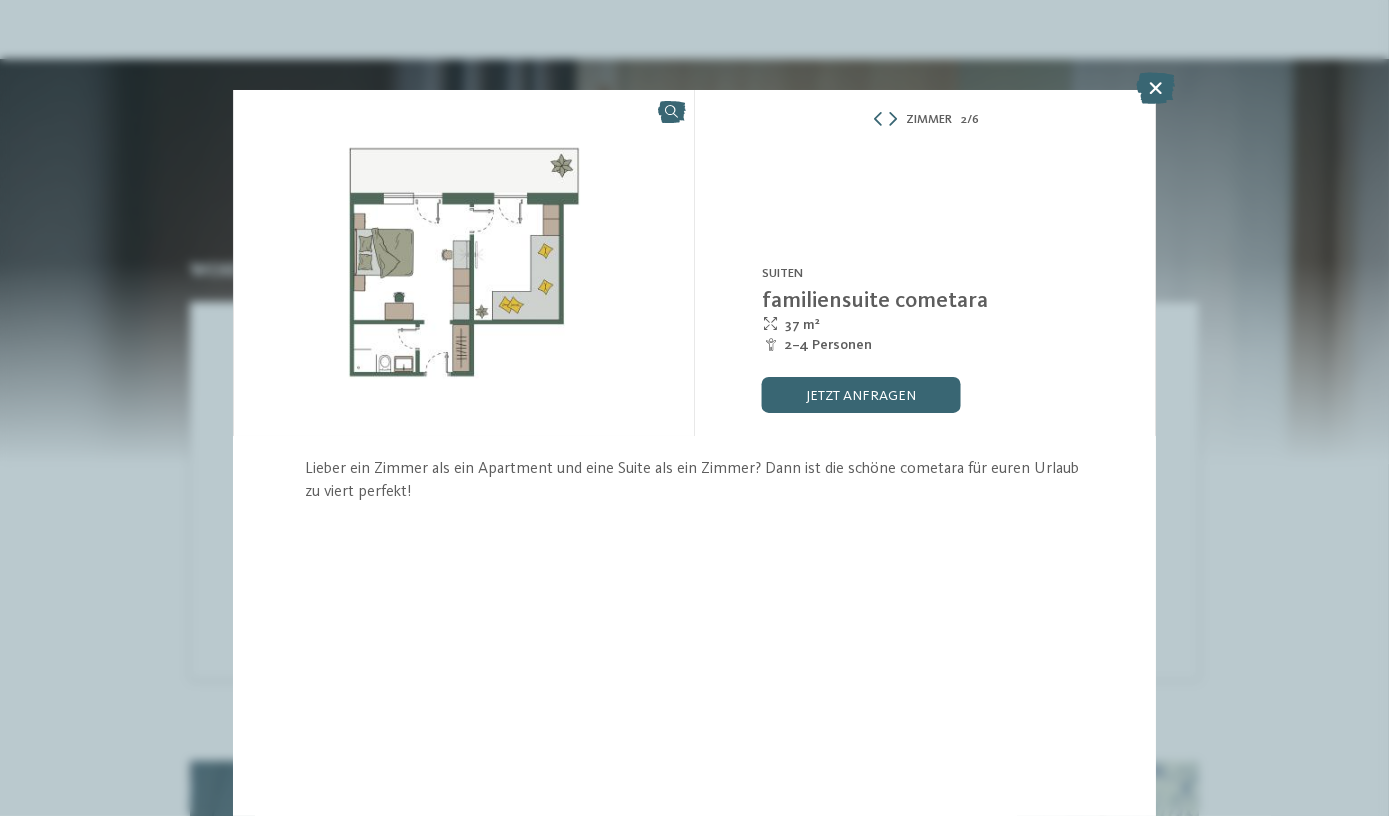 click at bounding box center (1155, 88) 